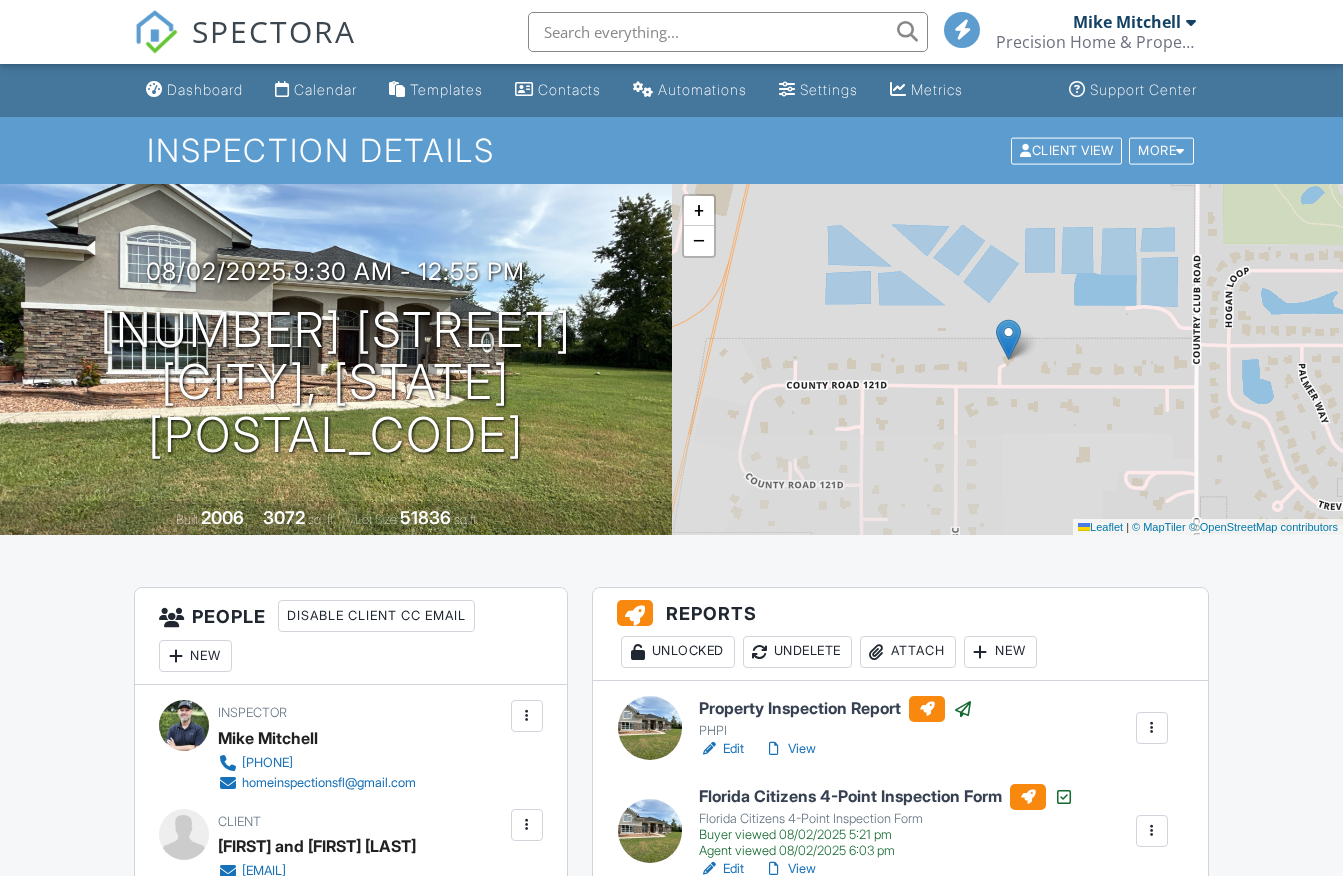 scroll, scrollTop: 0, scrollLeft: 0, axis: both 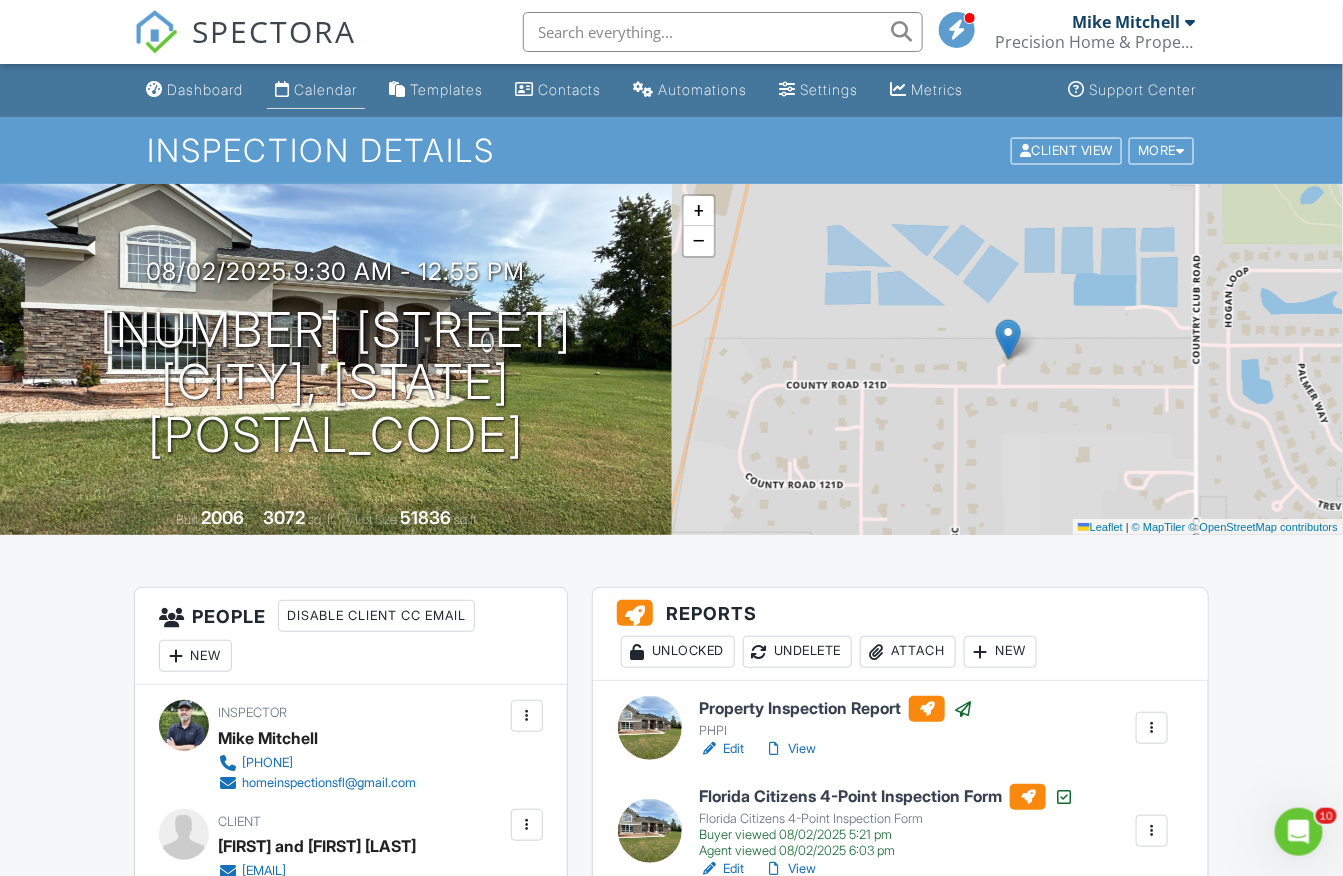 click on "Calendar" at bounding box center [325, 89] 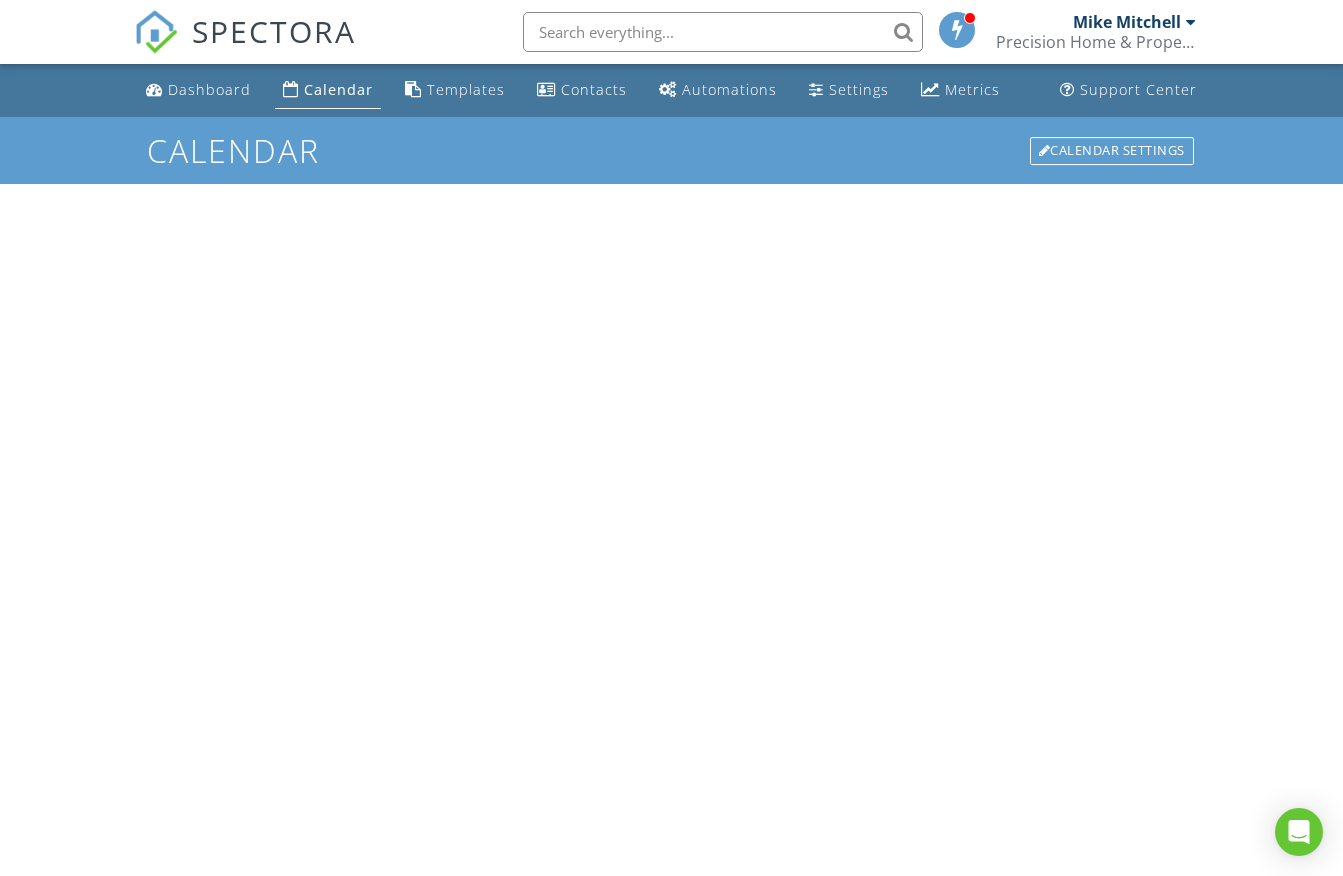 scroll, scrollTop: 0, scrollLeft: 0, axis: both 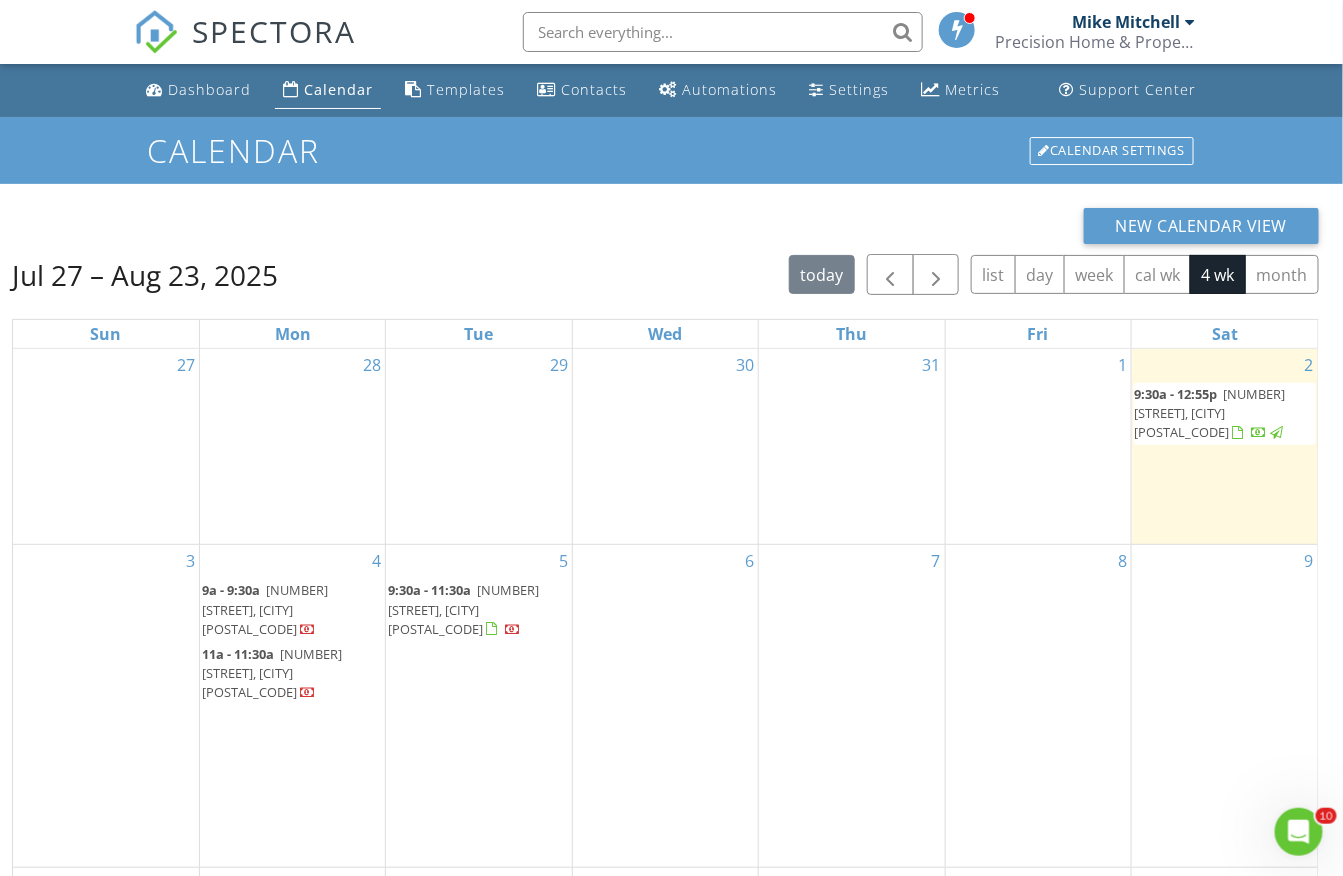 click on "4
9a - 9:30a
7034 Pine Hollow Dr, Mount Dora 32757
11a - 11:30a
17440 SE 24th Lane Rd, Silver Springs 34488" at bounding box center [292, 706] 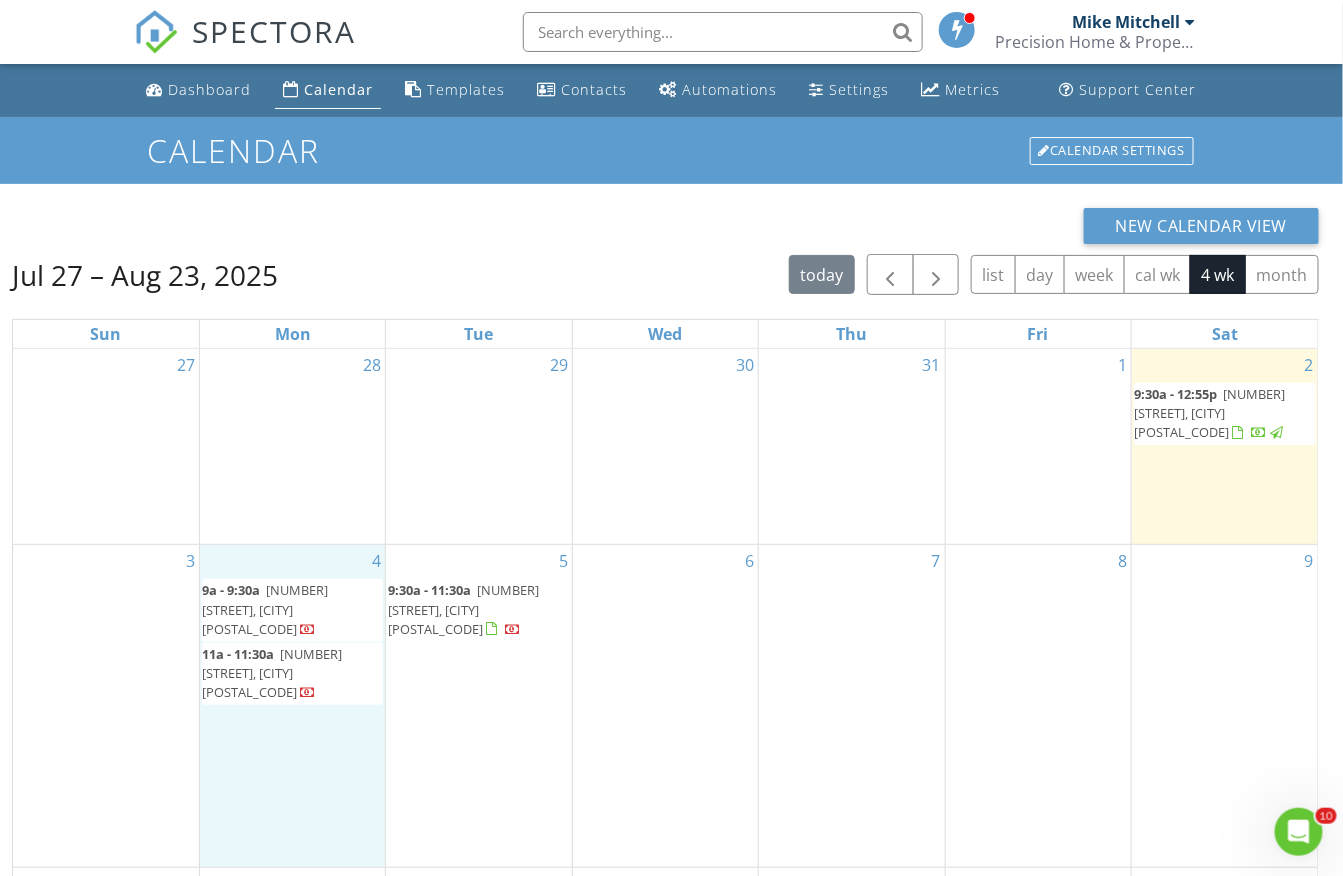 click on "28" at bounding box center [292, 447] 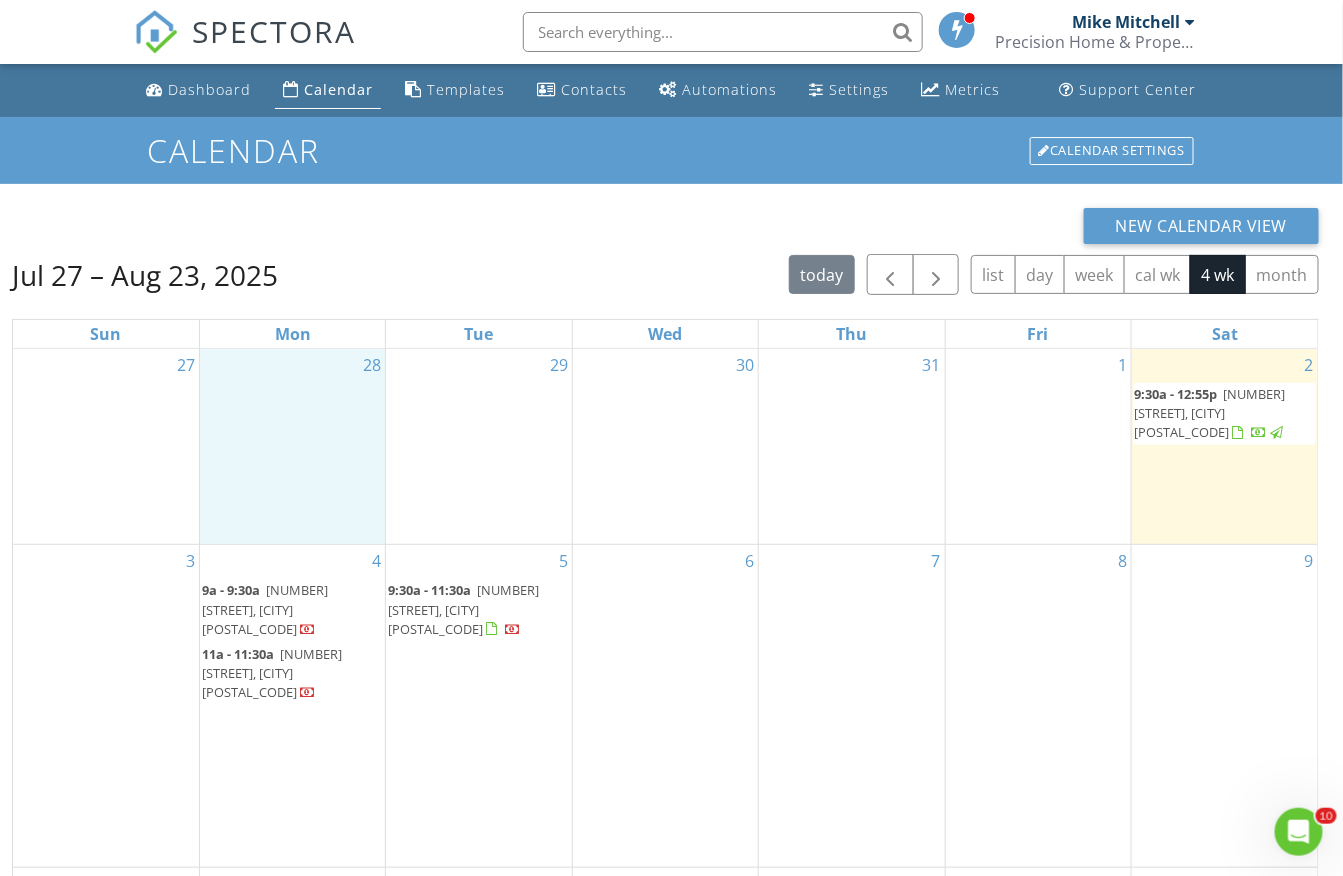 click on "New Calendar View" at bounding box center [665, 226] 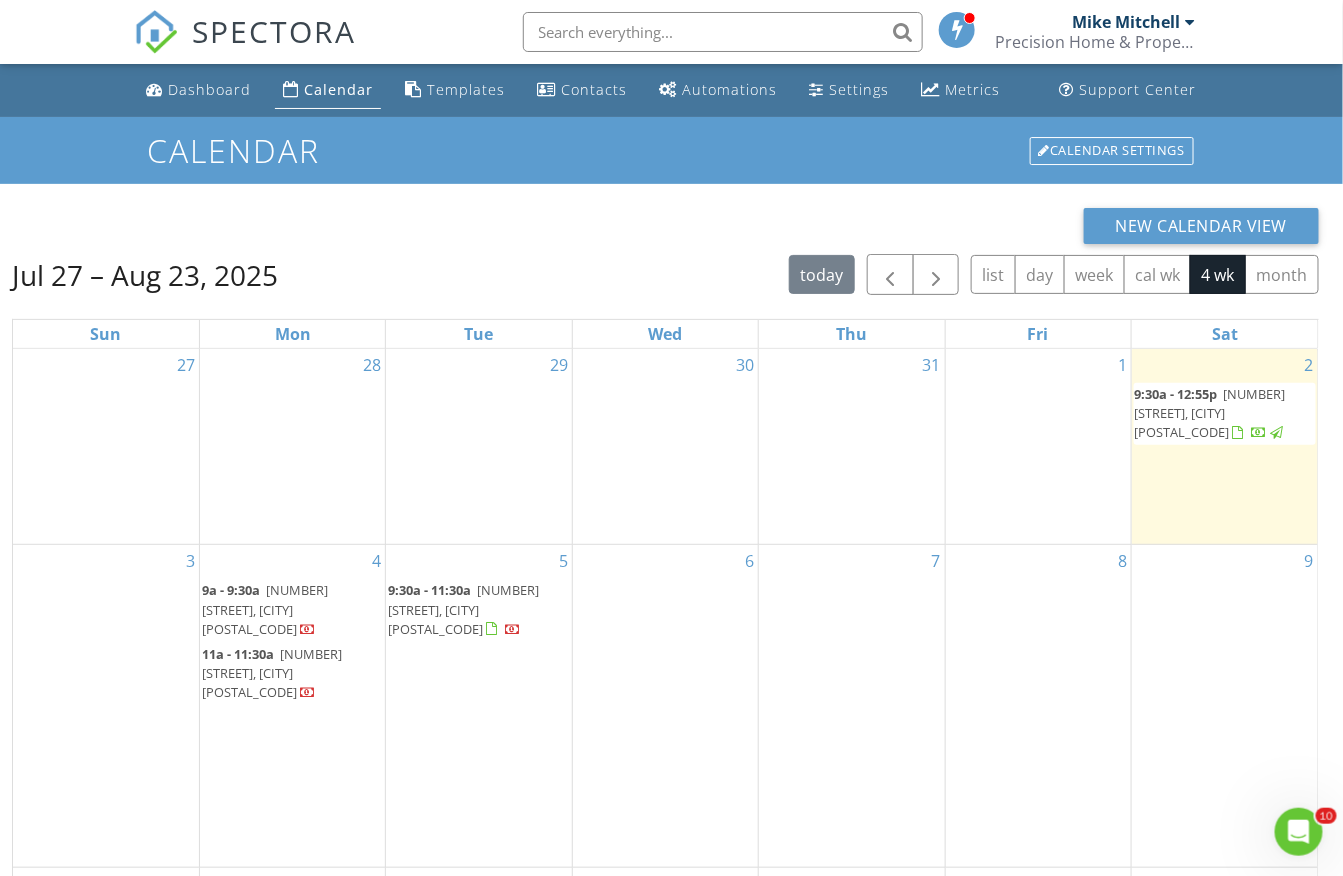 click on "4760 County Road 121D, Wildwood 34785" at bounding box center [1209, 413] 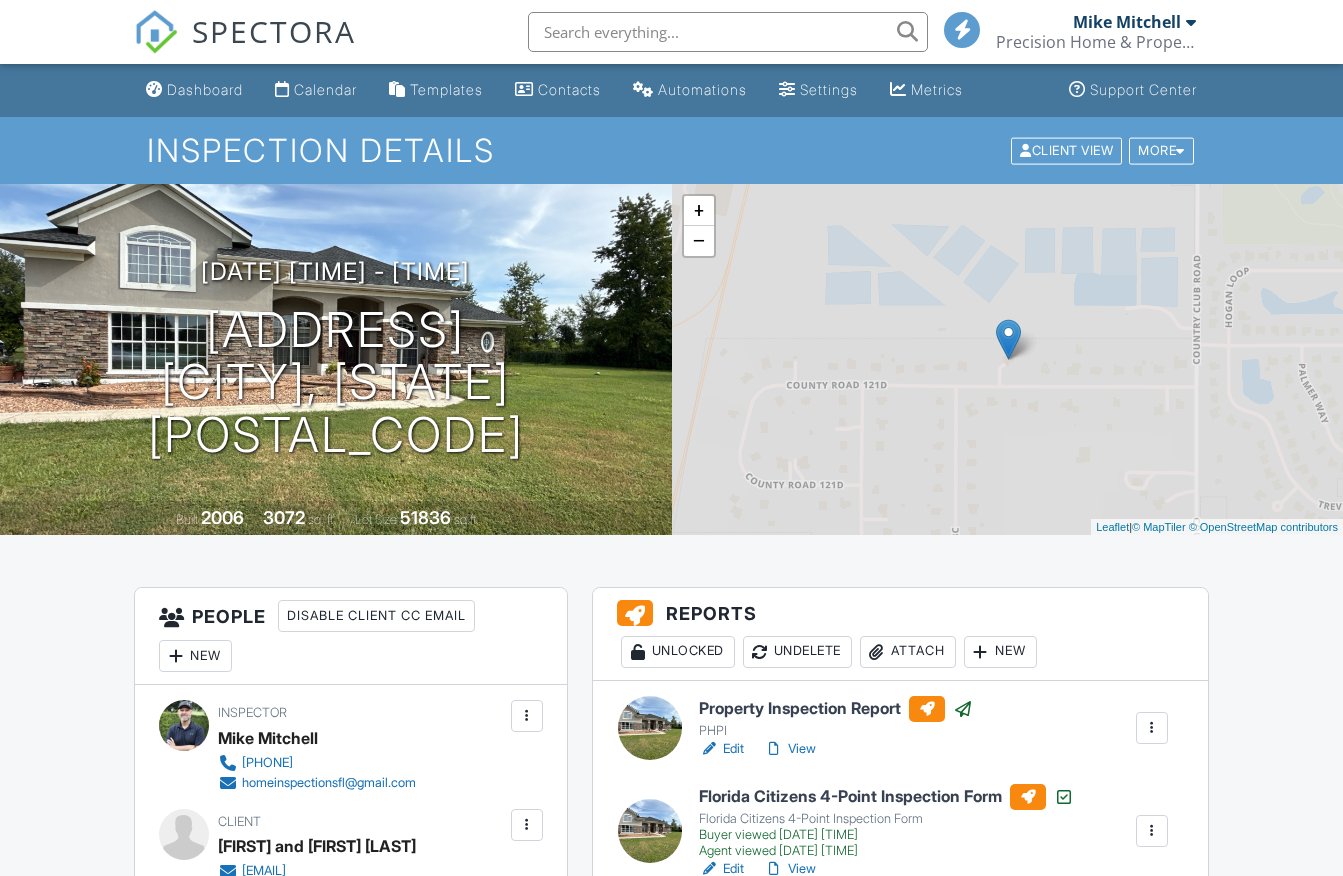 scroll, scrollTop: 0, scrollLeft: 0, axis: both 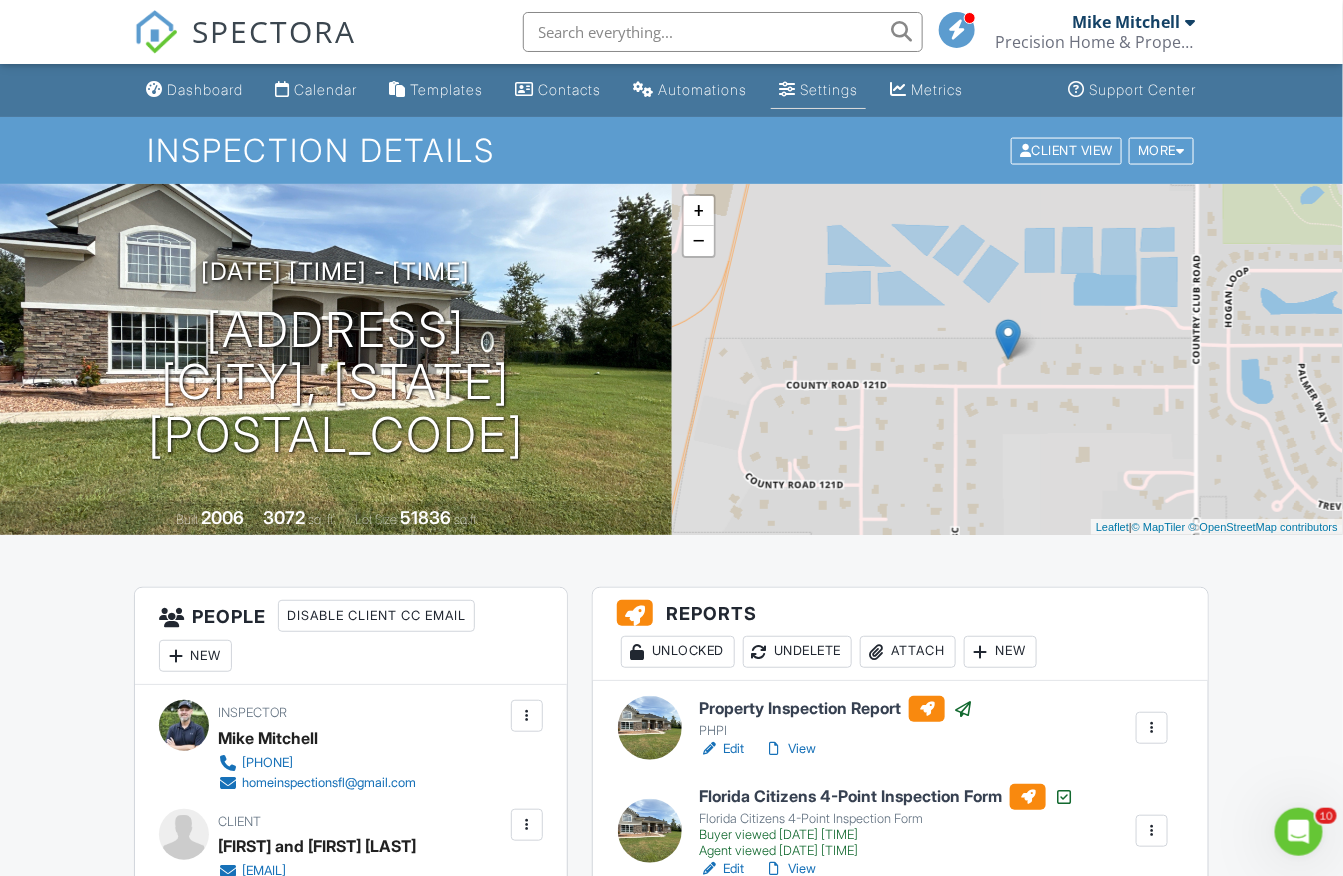 click on "Settings" at bounding box center [829, 89] 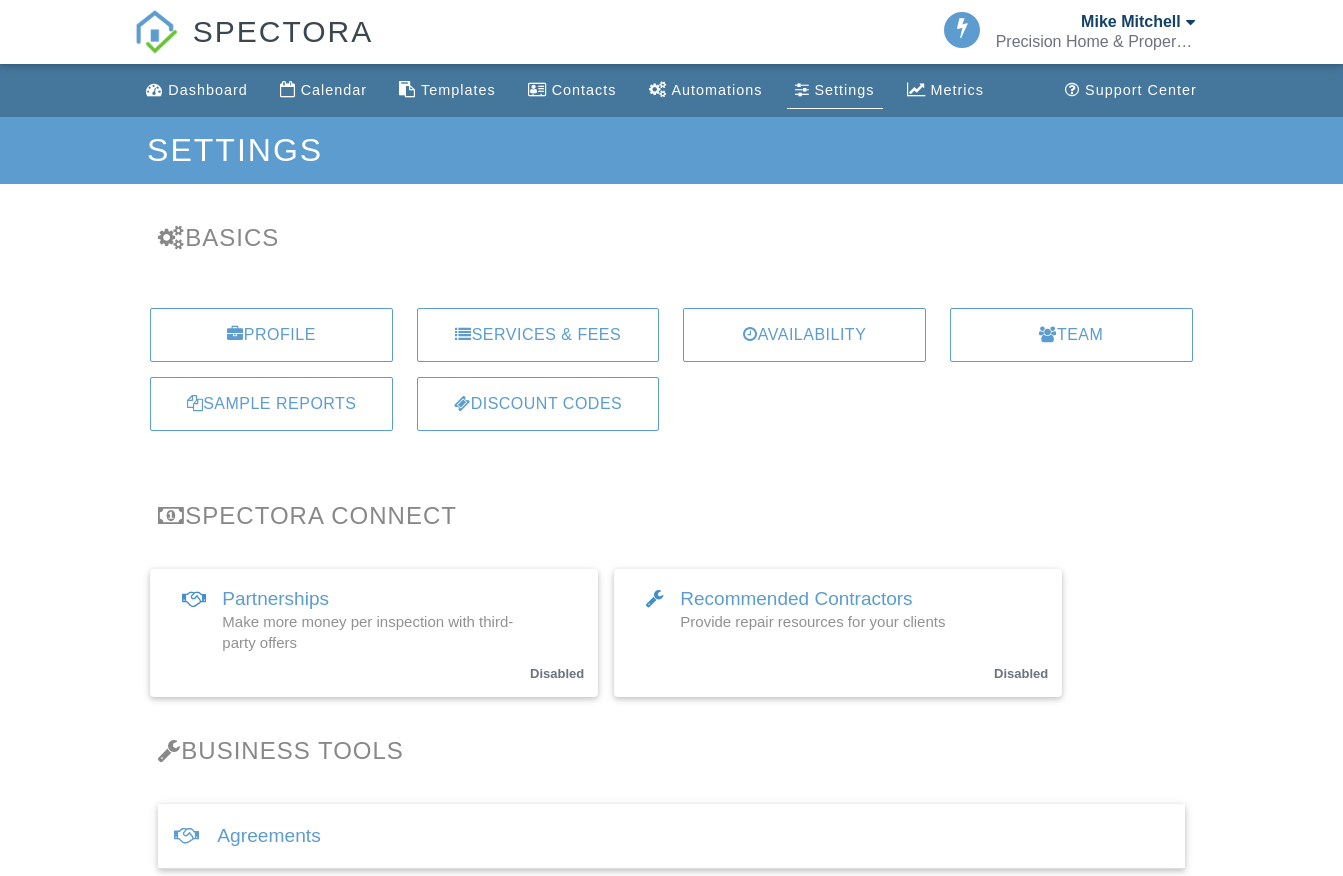 scroll, scrollTop: 0, scrollLeft: 0, axis: both 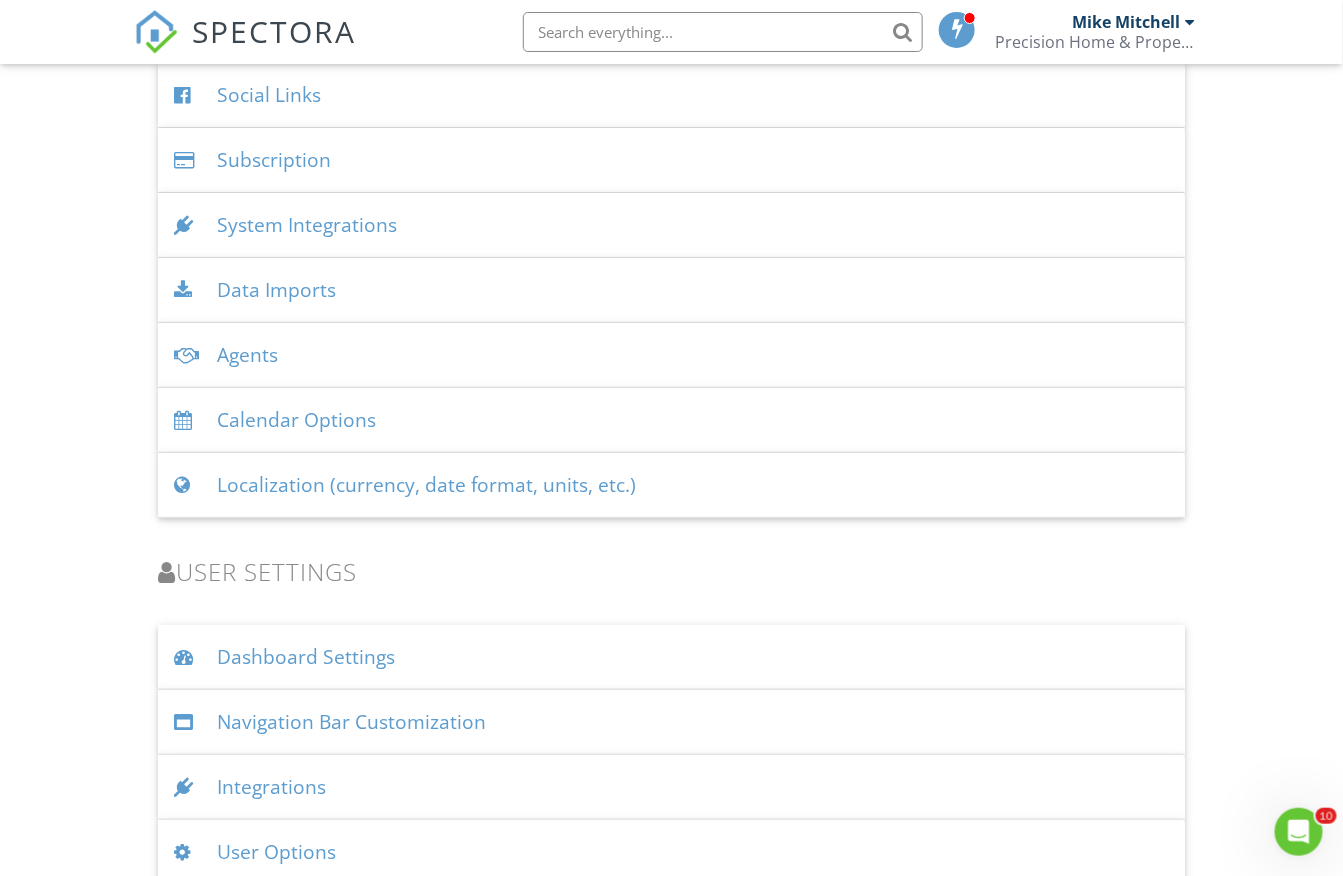 click on "User Options" at bounding box center [671, 852] 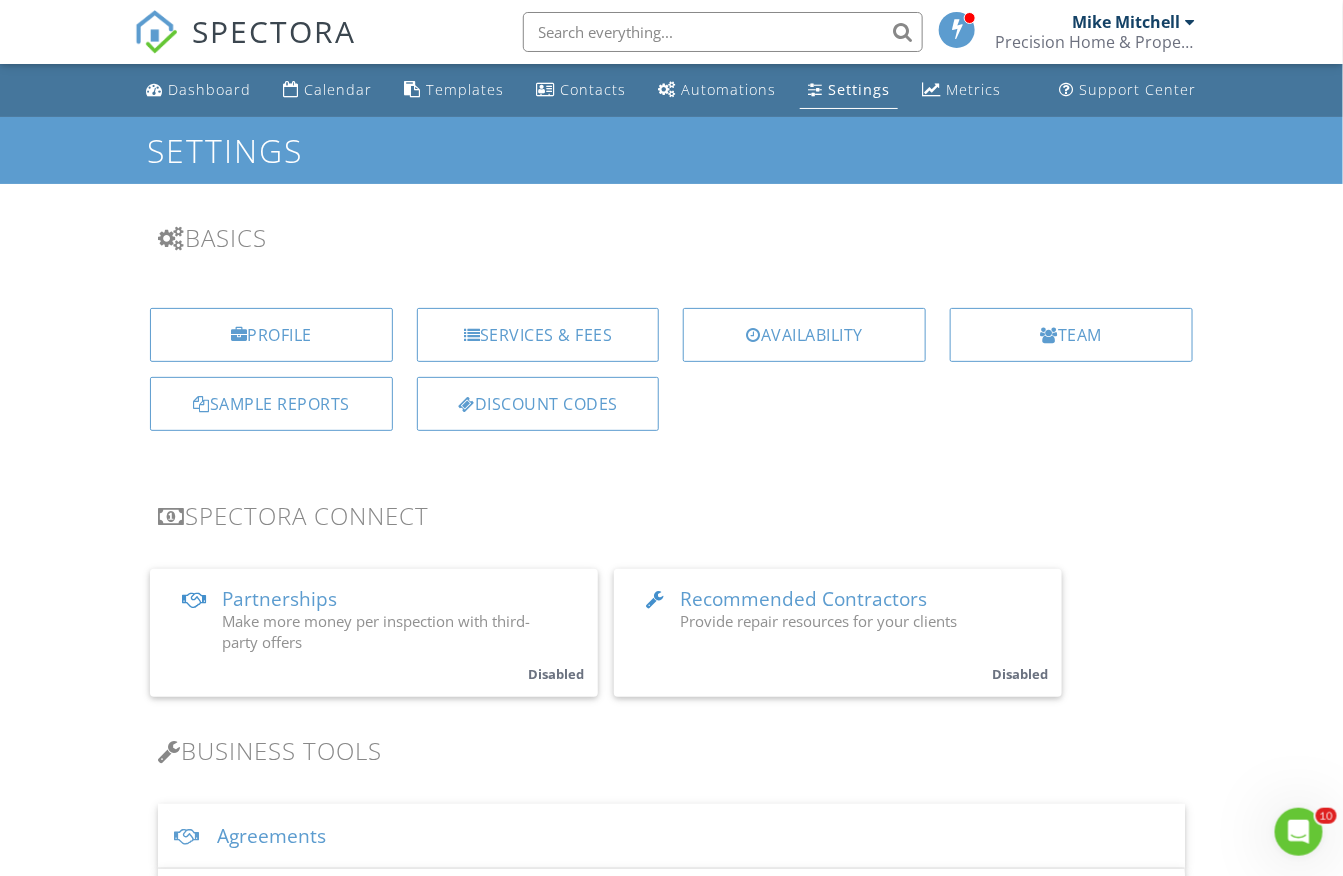 scroll, scrollTop: 0, scrollLeft: 0, axis: both 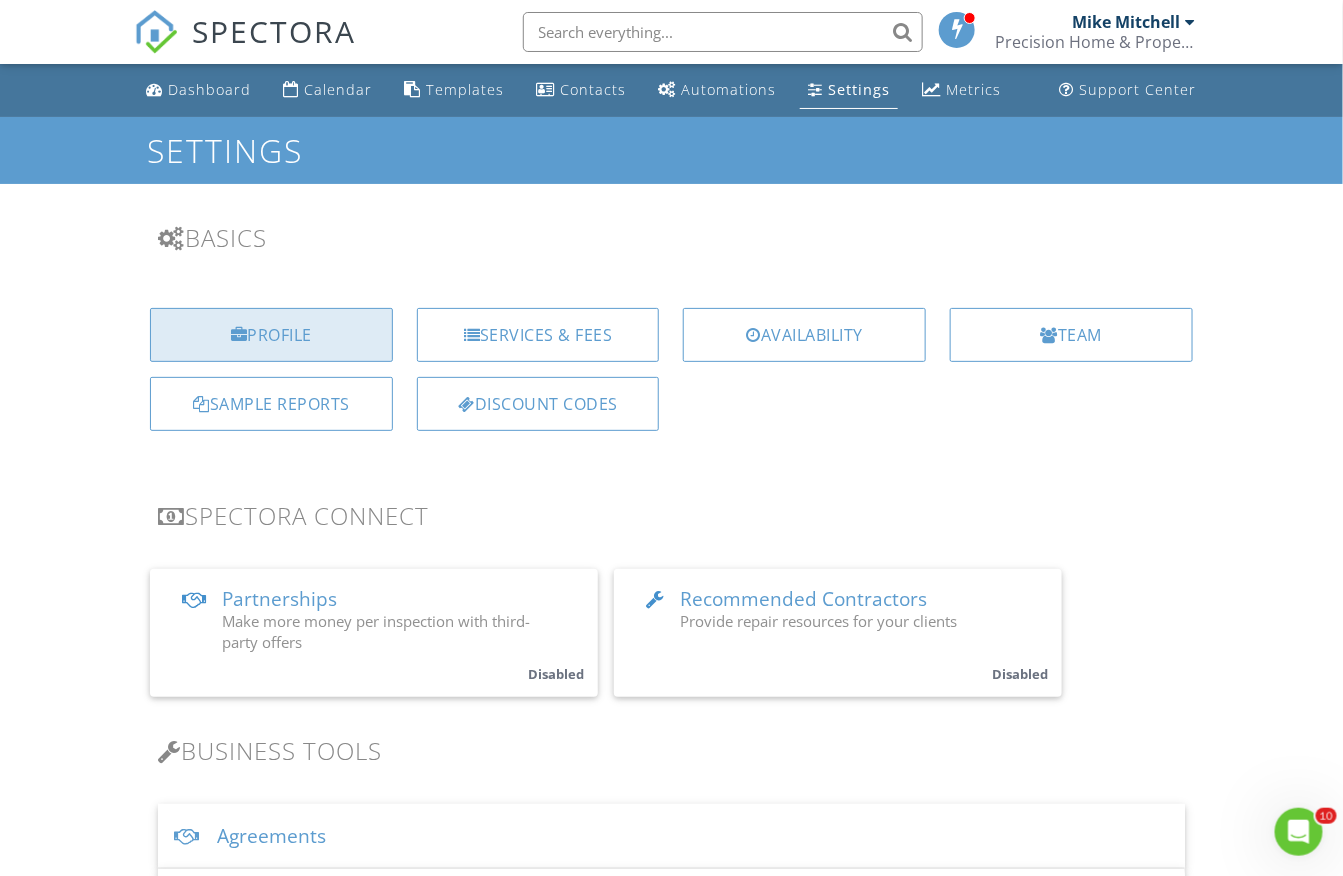 click on "Profile" at bounding box center (271, 335) 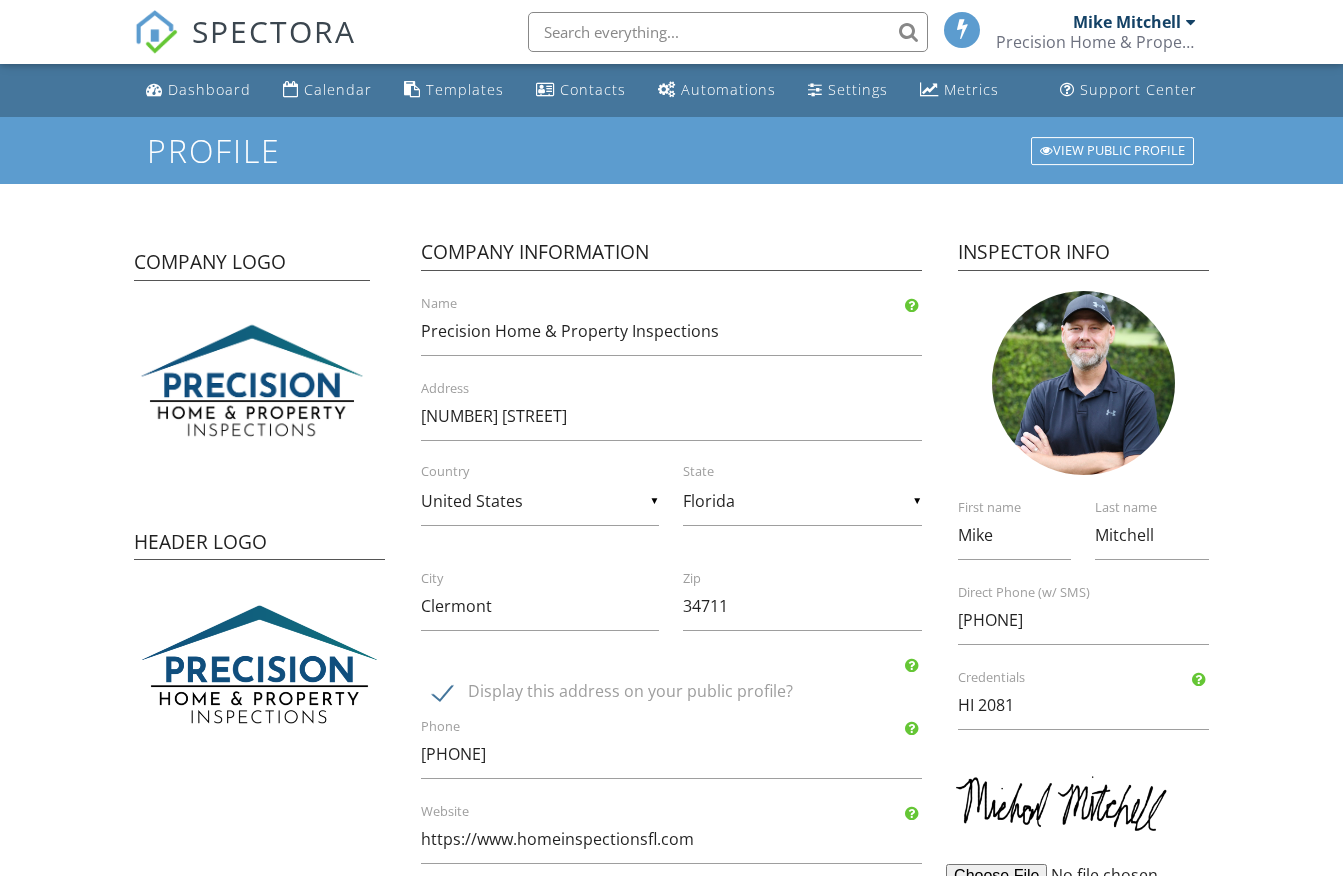 scroll, scrollTop: 0, scrollLeft: 0, axis: both 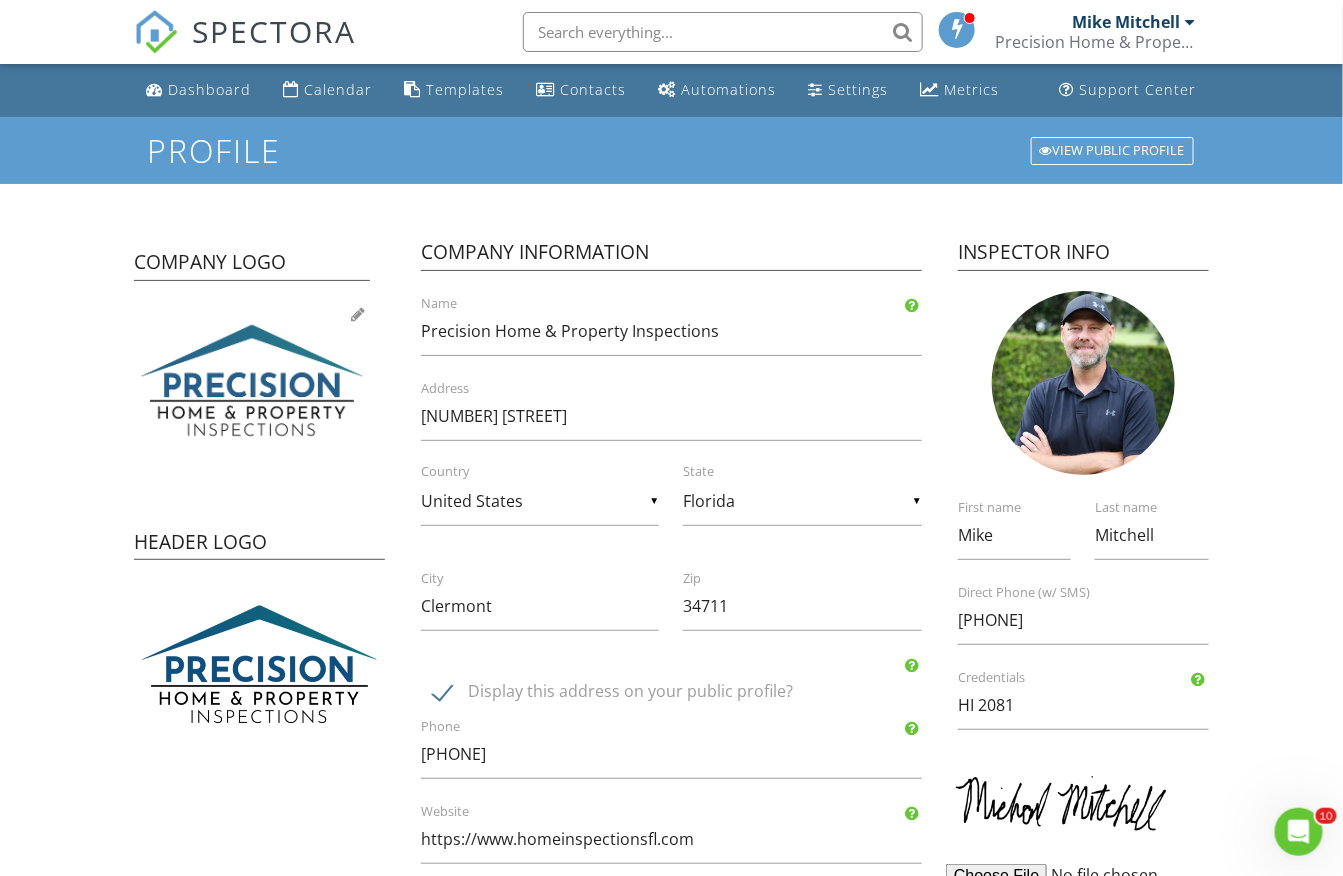 click at bounding box center [252, 382] 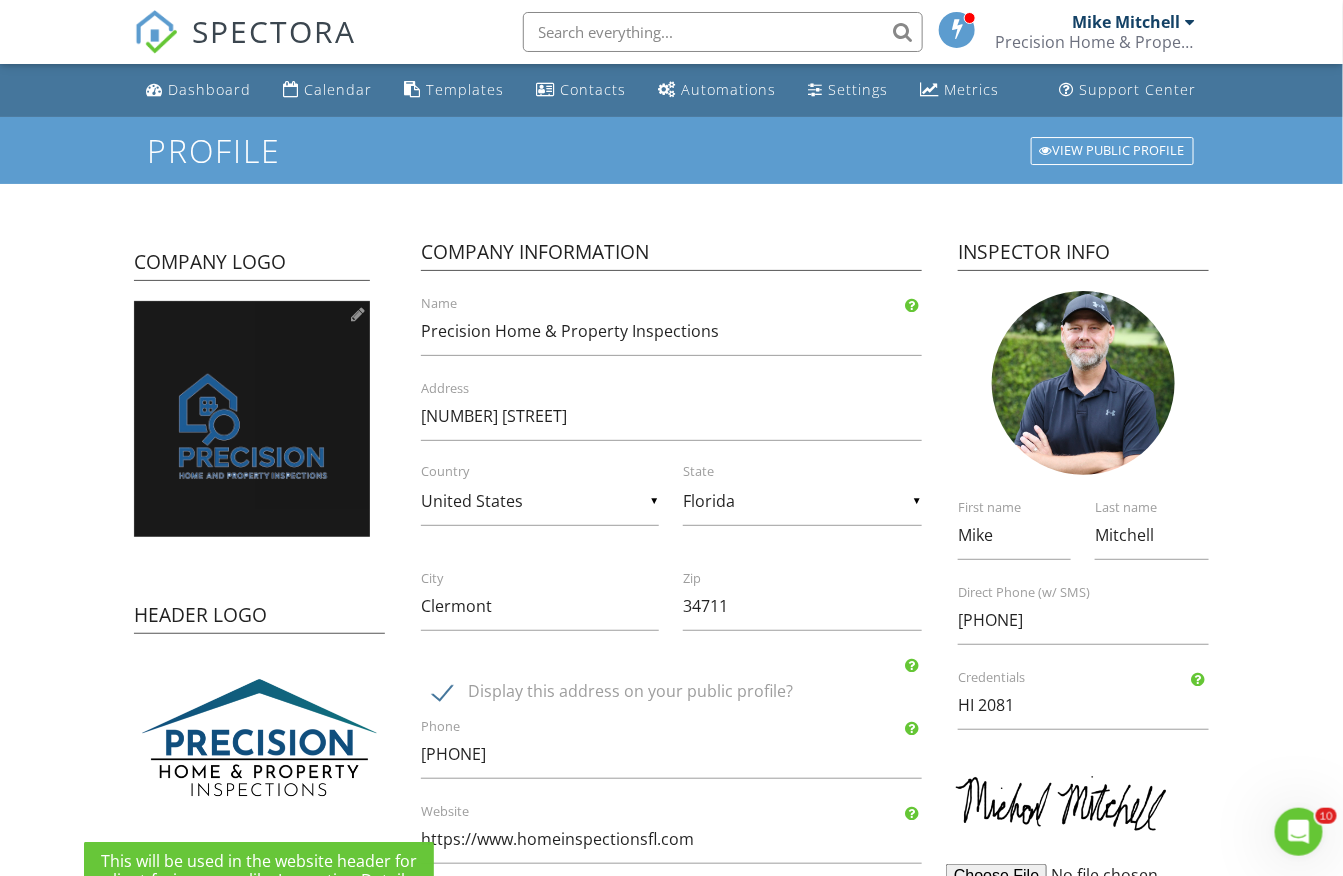 click at bounding box center [252, 419] 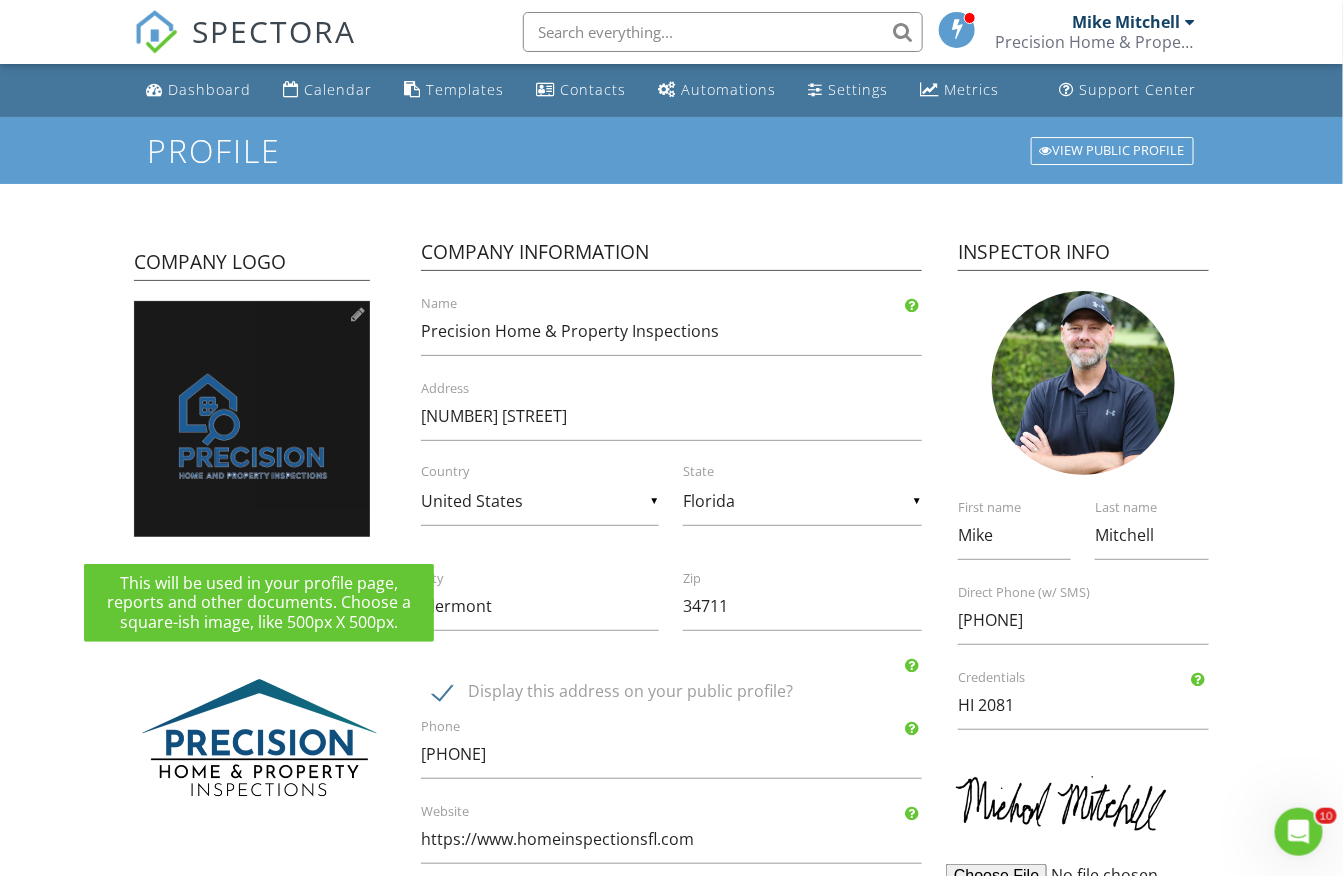 type on "C:\fakepath\FFCB6C6C-BA38-471C-BA7A-00AD0B2D22A0.png" 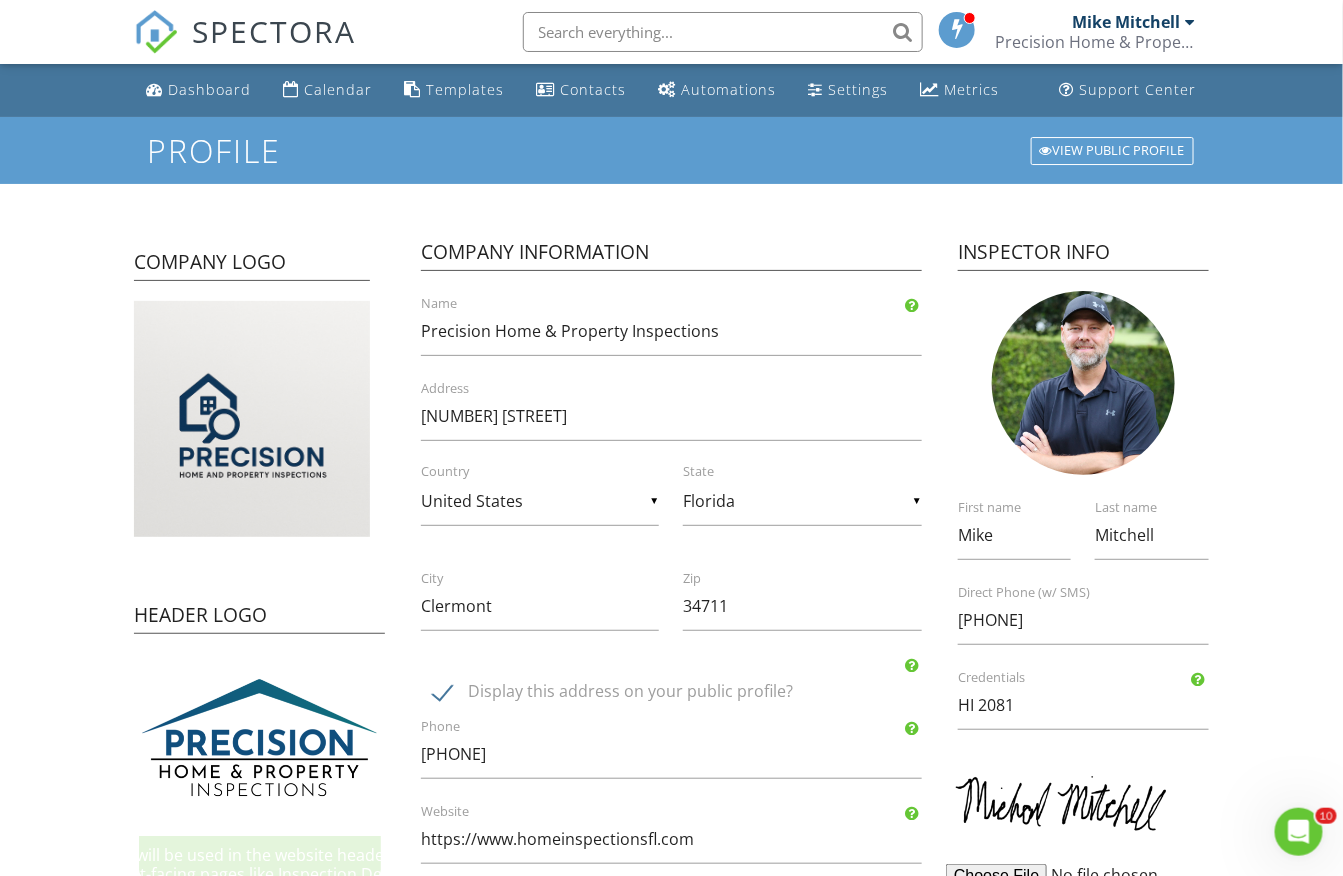 click on "Profile
View Public Profile
Company Logo
Header Logo
Company Information
Precision Home & Property Inspections
Name
11130 Crooked River Ct.
Address
▼ United States - Select a Country - United States Canada Australia United Kingdom New Zealand Afghanistan Albania Algeria American Samoa Andorra Angola Anguilla Antarctica Antigua and Barbuda Argentina Armenia Aruba Austria Azerbaijan Bahamas Bahrain Bangladesh Barbados Belarus Belgium Belize Benin Bermuda Bhutan Bolivia Bonaire Bosnia and Herzegovina Botswana Bouvet Island Brazil British Indian Ocean Territory British Virgin Islands Brunei Bulgaria Burkina Faso Burundi Cabo Verde Cambodia Cameroon Cayman Islands Central African Republic Chad Chile China Christmas Island Cocos [Keeling] Islands Colombia Comoros Congo Republic Cook Islands Costa Rica Croatia Cuba Curaçao Cyprus Czechia DR Congo Denmark Djibouti Dominica Dominican Republic East Timor Ecuador Egypt" at bounding box center [671, 835] 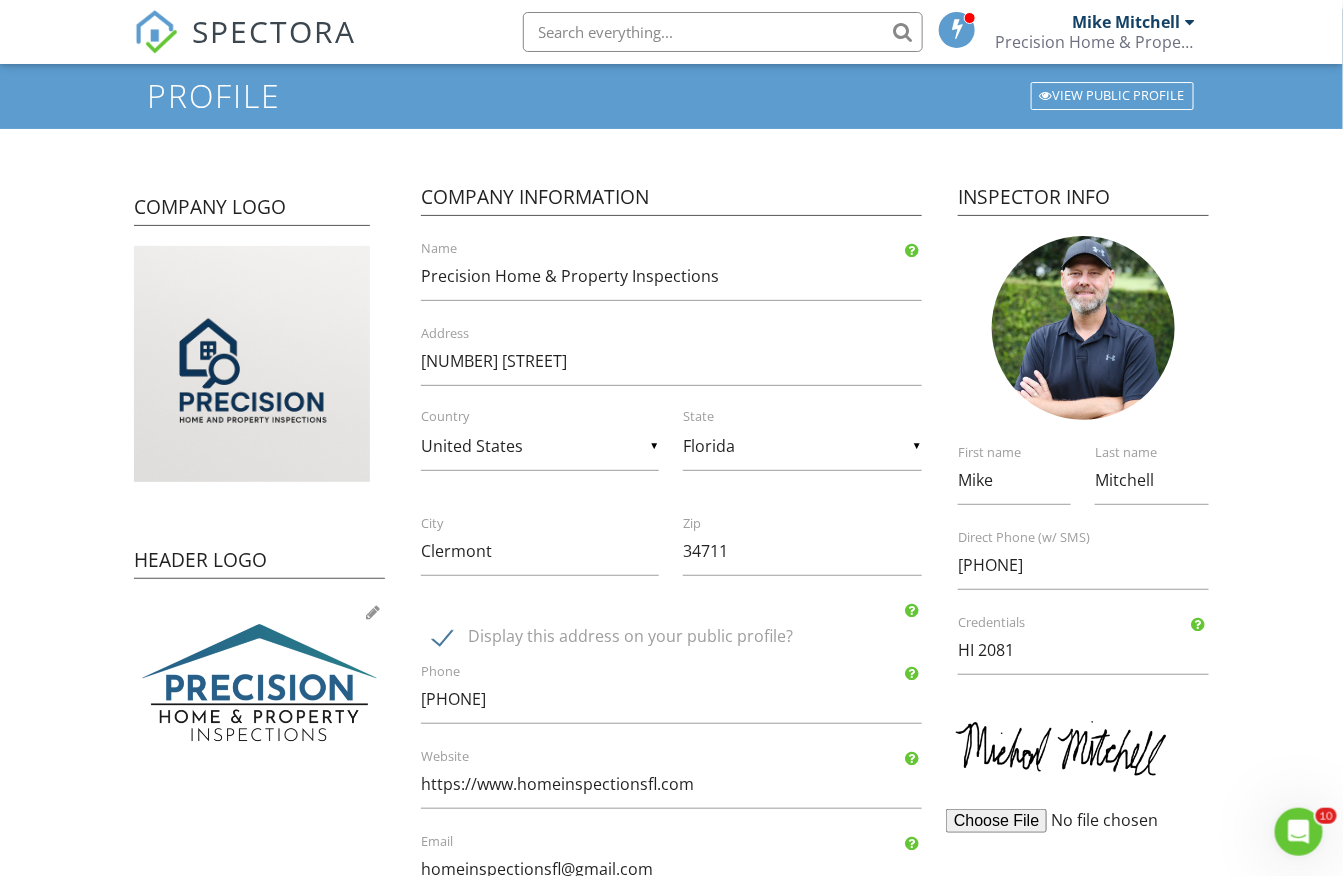 scroll, scrollTop: 238, scrollLeft: 0, axis: vertical 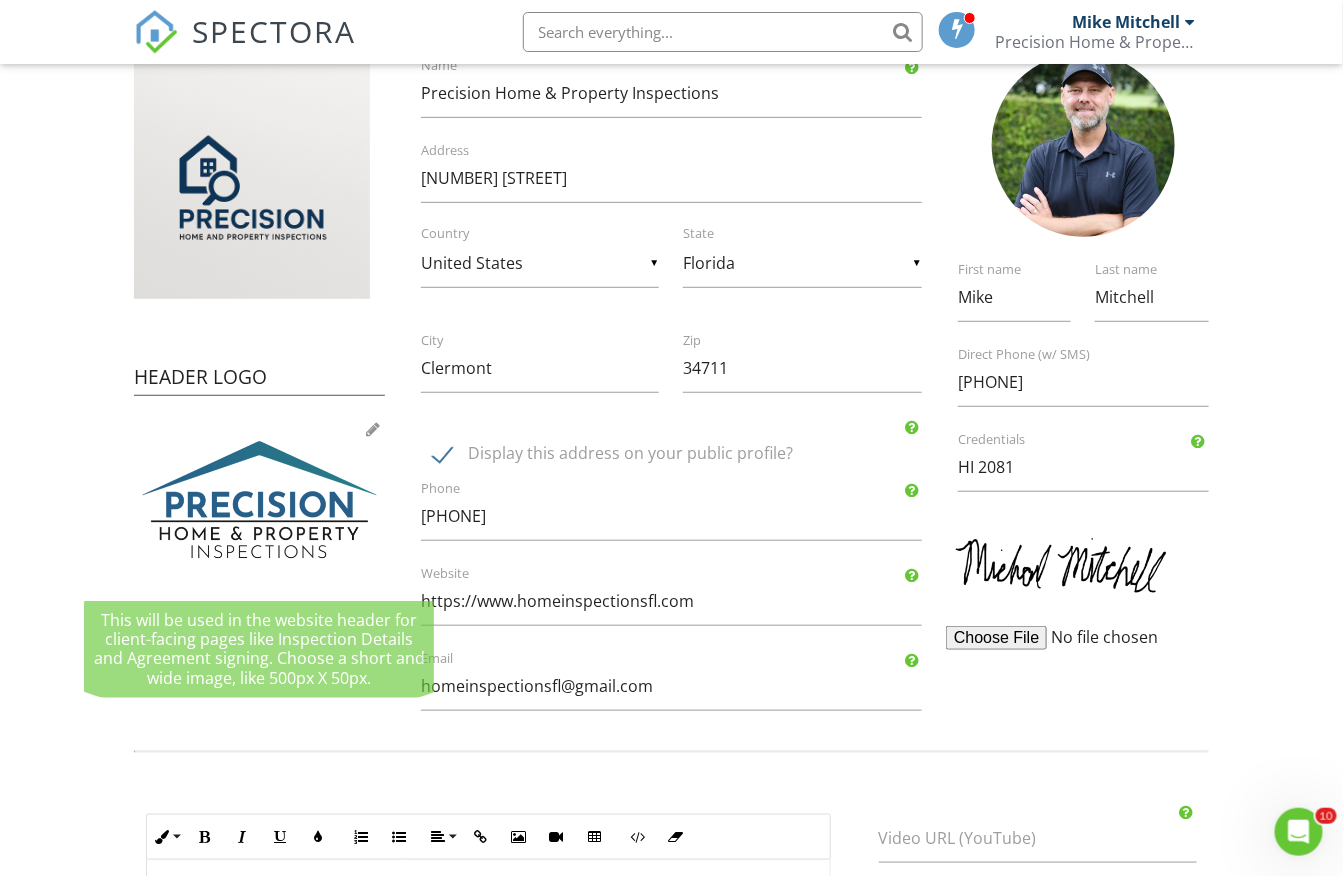 click at bounding box center [259, 502] 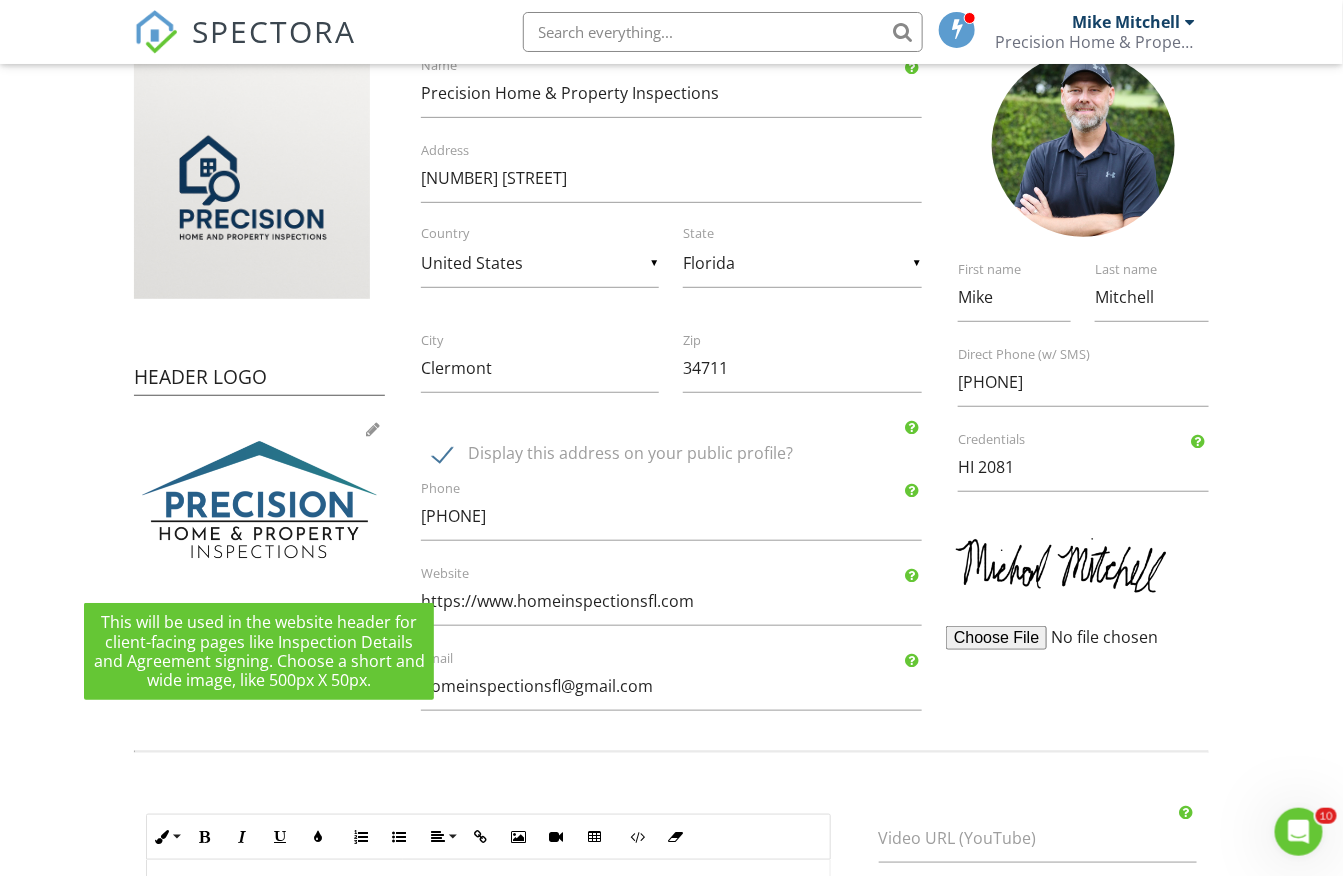 type on "C:\fakepath\FFCB6C6C-BA38-471C-BA7A-00AD0B2D22A0.png" 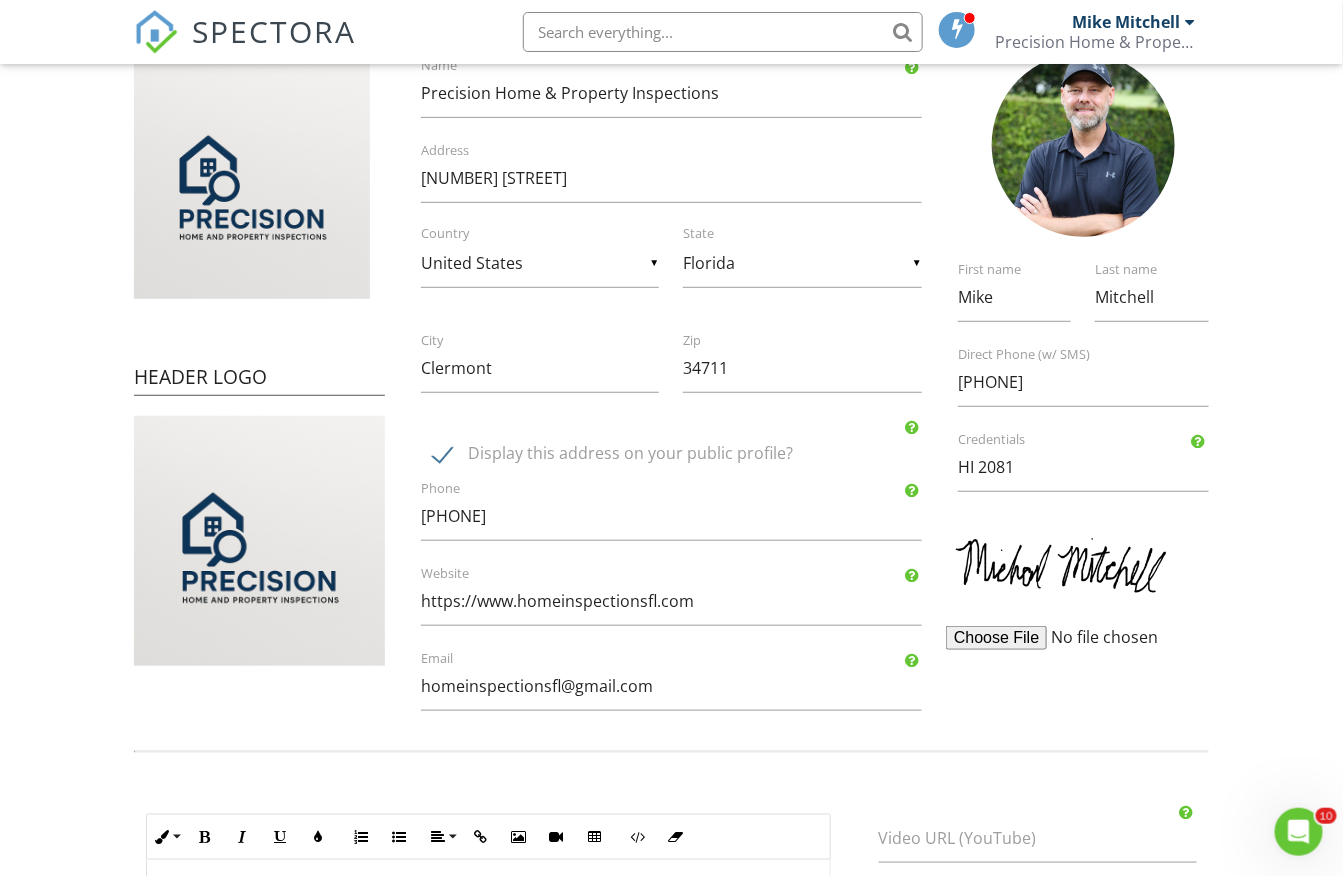 click on "Profile
View Public Profile
Company Logo
Header Logo
Company Information
Precision Home & Property Inspections
Name
11130 Crooked River Ct.
Address
▼ United States - Select a Country - United States Canada Australia United Kingdom New Zealand Afghanistan Albania Algeria American Samoa Andorra Angola Anguilla Antarctica Antigua and Barbuda Argentina Armenia Aruba Austria Azerbaijan Bahamas Bahrain Bangladesh Barbados Belarus Belgium Belize Benin Bermuda Bhutan Bolivia Bonaire Bosnia and Herzegovina Botswana Bouvet Island Brazil British Indian Ocean Territory British Virgin Islands Brunei Bulgaria Burkina Faso Burundi Cabo Verde Cambodia Cameroon Cayman Islands Central African Republic Chad Chile China Christmas Island Cocos [Keeling] Islands Colombia Comoros Congo Republic Cook Islands Costa Rica Croatia Cuba Curaçao Cyprus Czechia DR Congo Denmark Djibouti Dominica Dominican Republic East Timor Ecuador Egypt" at bounding box center [671, 597] 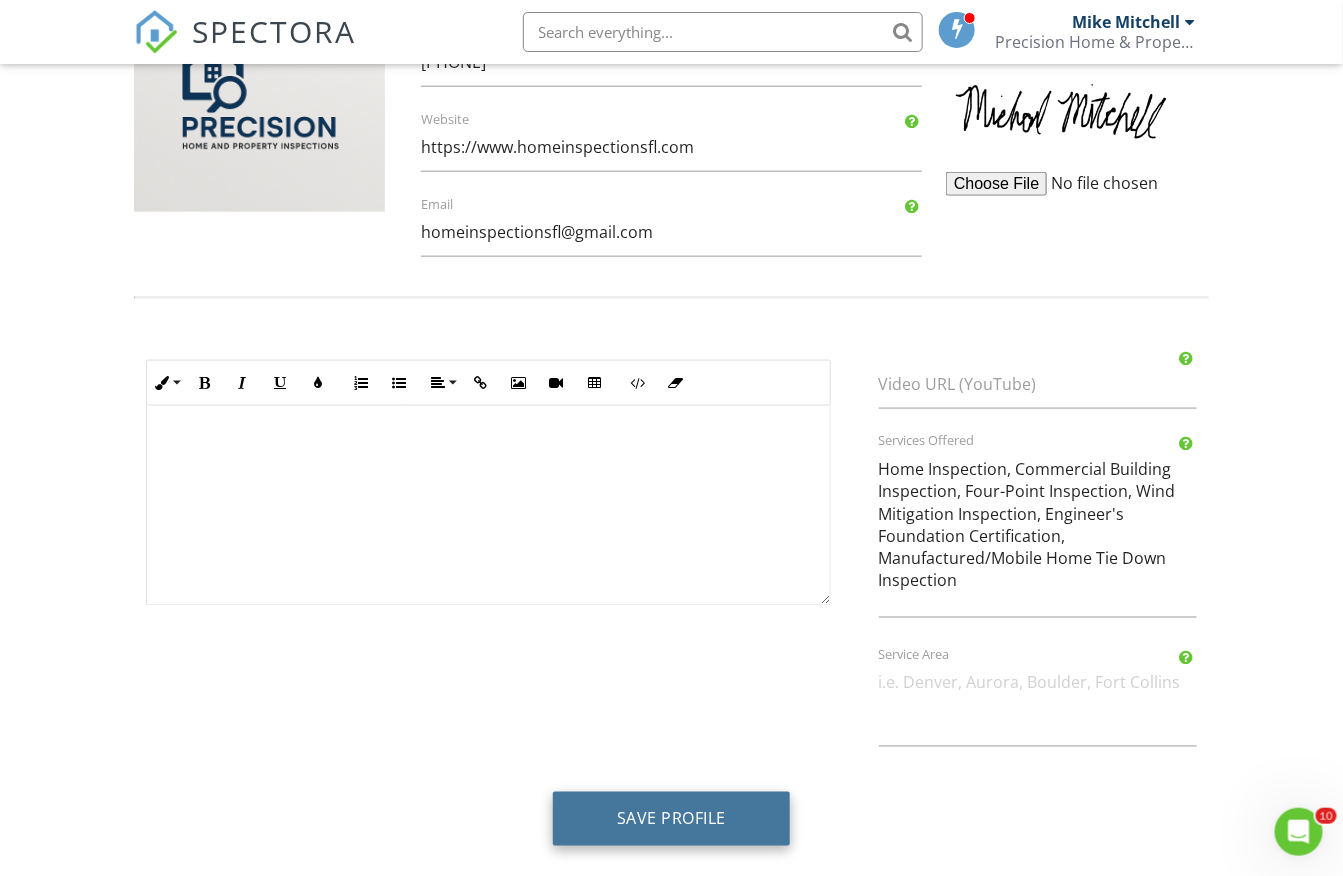 scroll, scrollTop: 691, scrollLeft: 0, axis: vertical 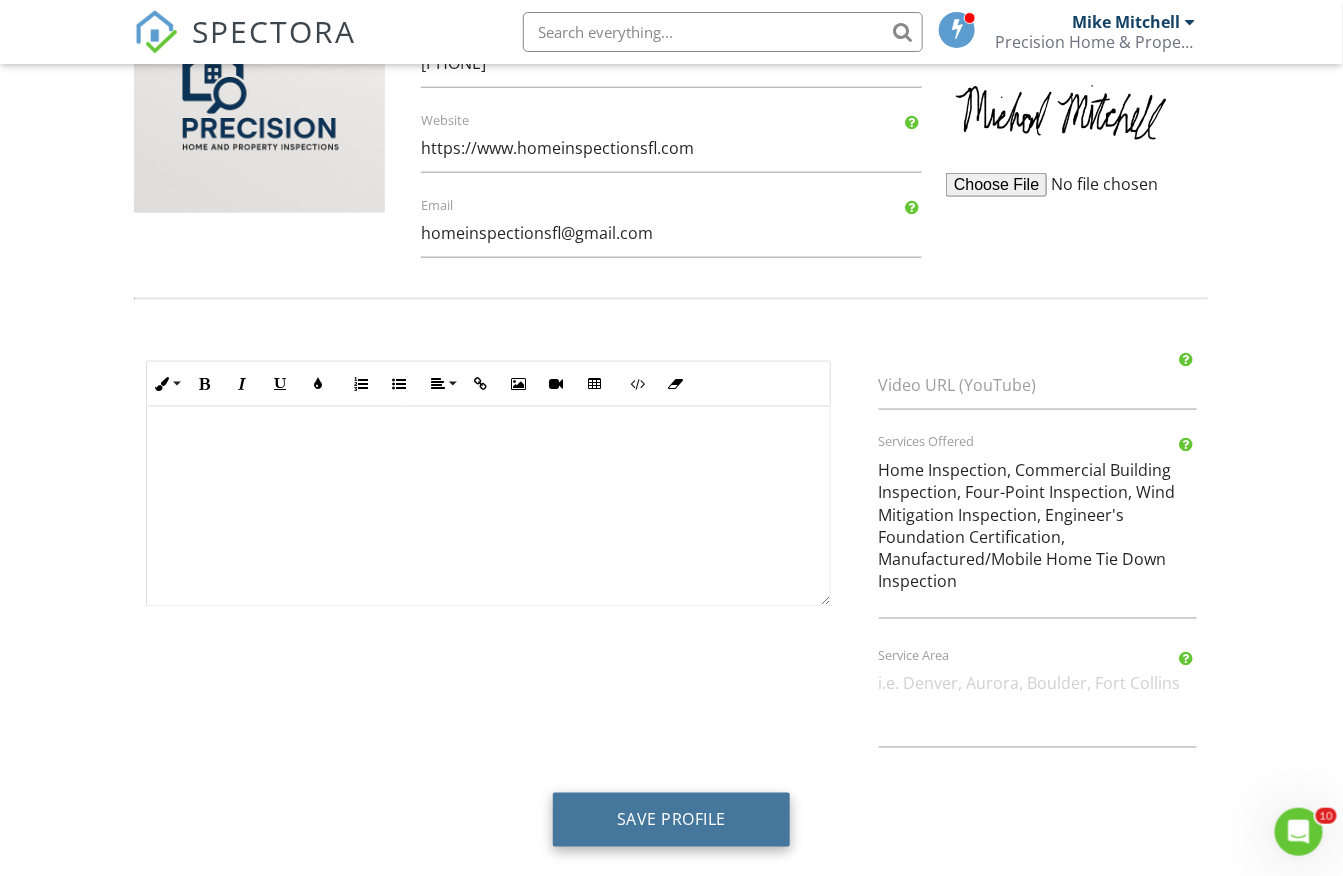 click on "Save Profile" at bounding box center (671, 820) 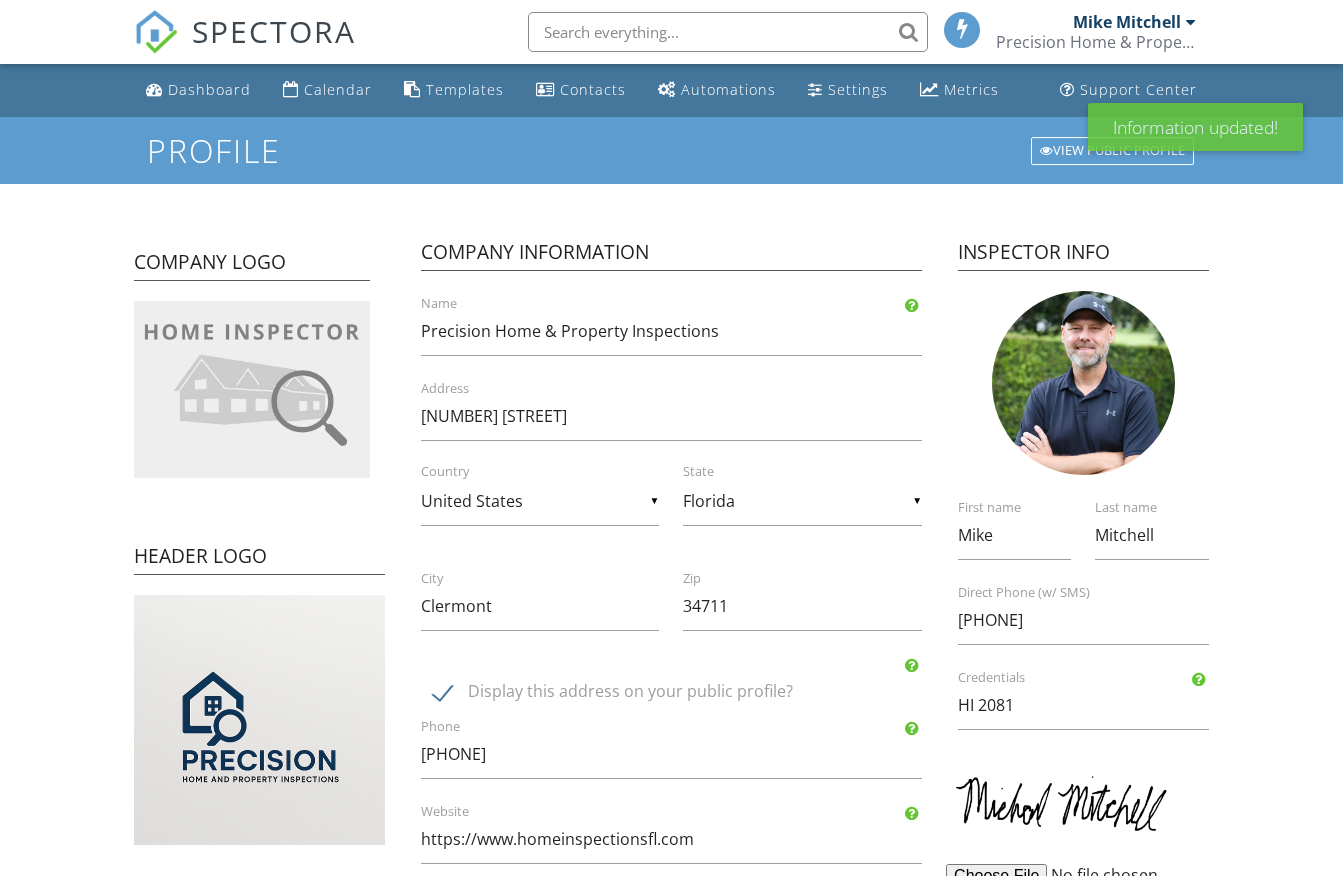 scroll, scrollTop: 0, scrollLeft: 0, axis: both 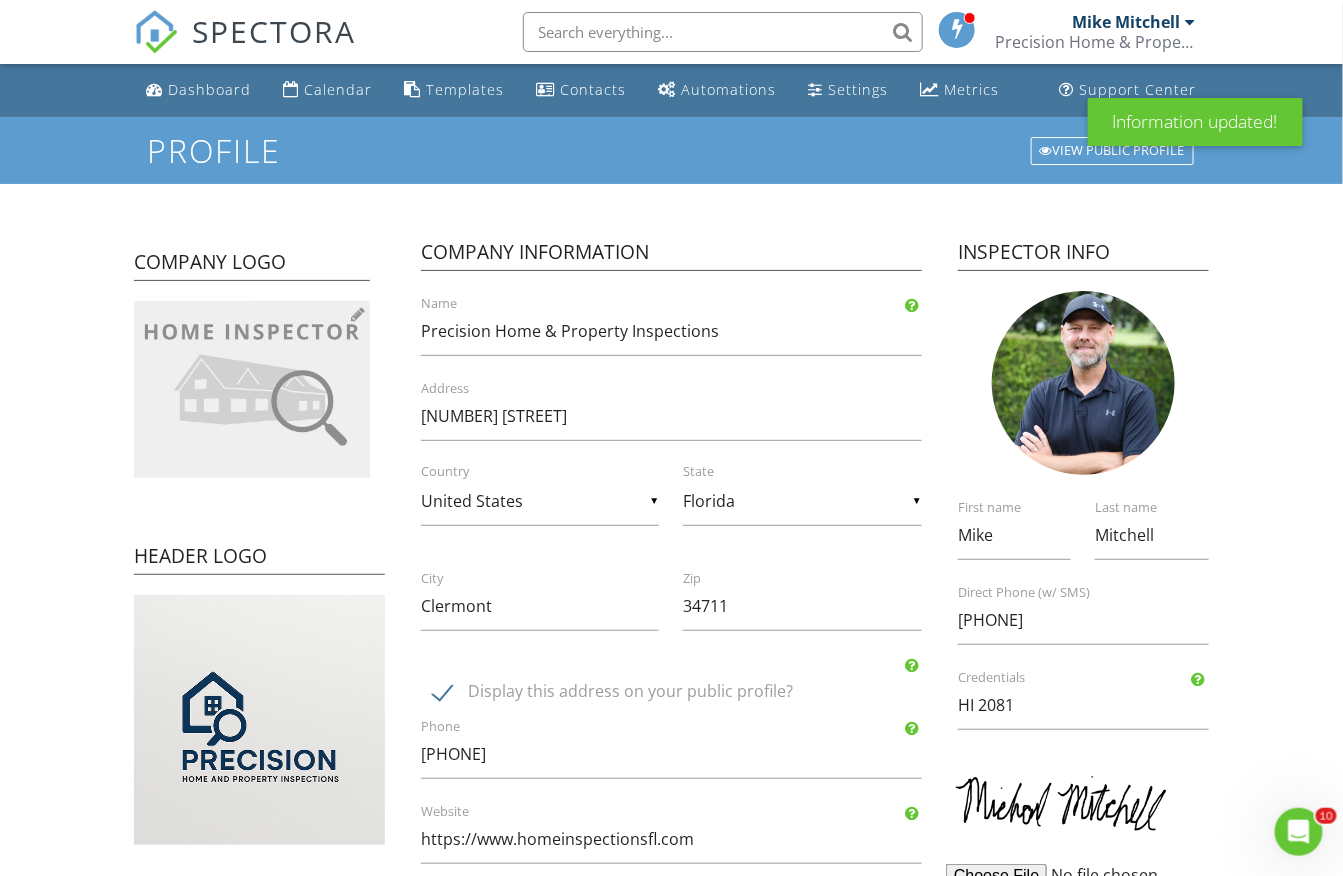 click at bounding box center [252, 389] 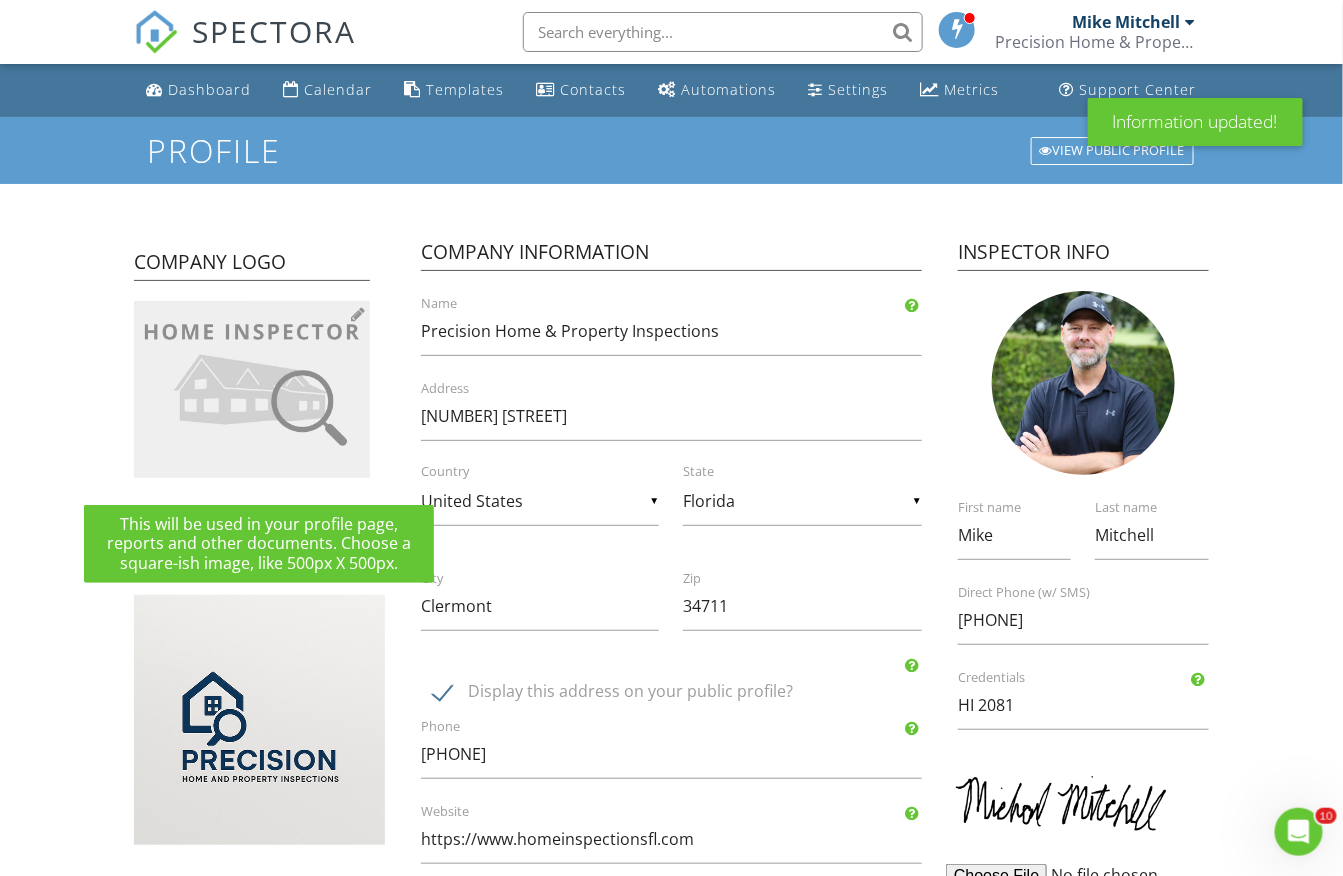 type on "C:\fakepath\FFCB6C6C-BA38-471C-BA7A-00AD0B2D22A0.png" 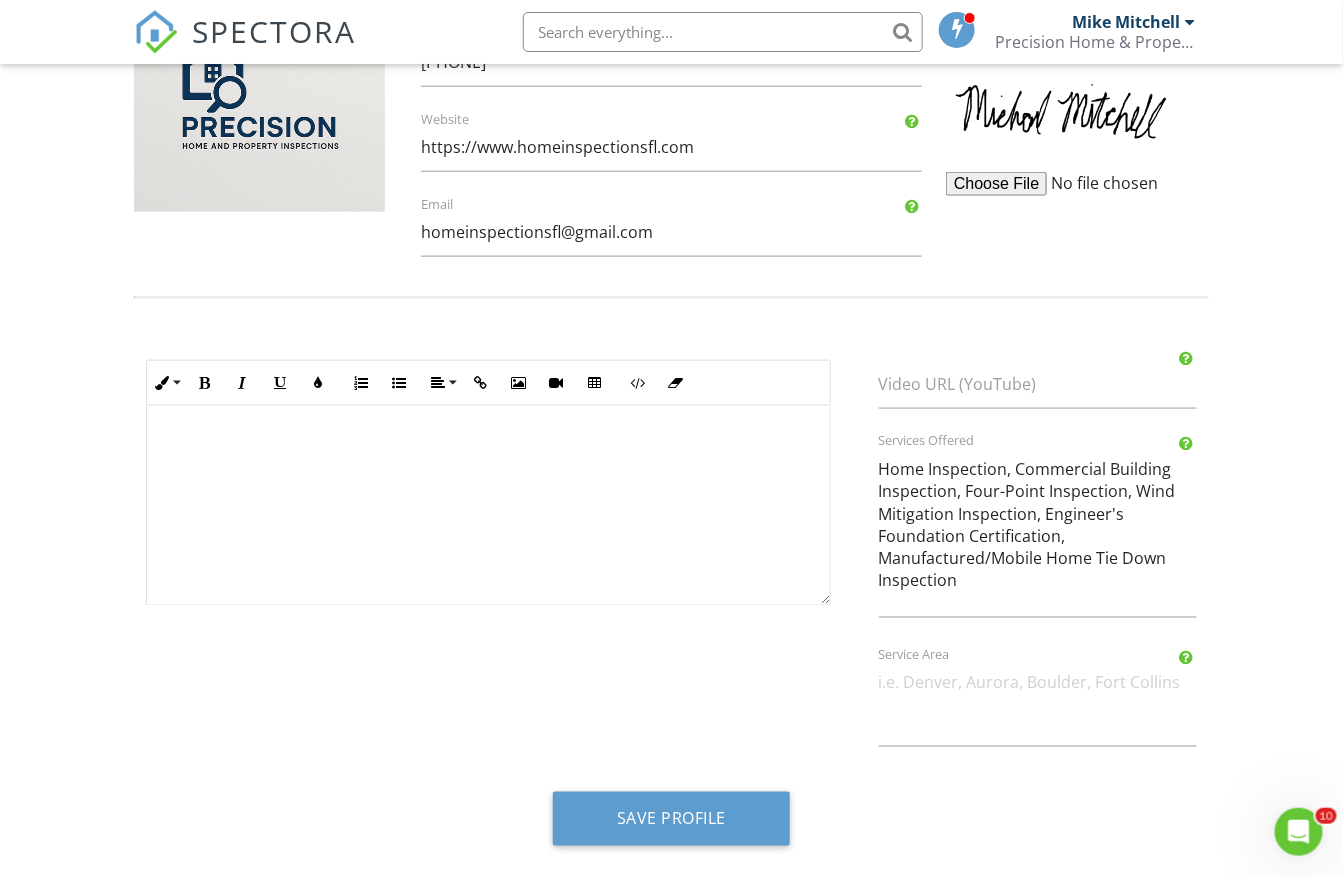 scroll, scrollTop: 691, scrollLeft: 0, axis: vertical 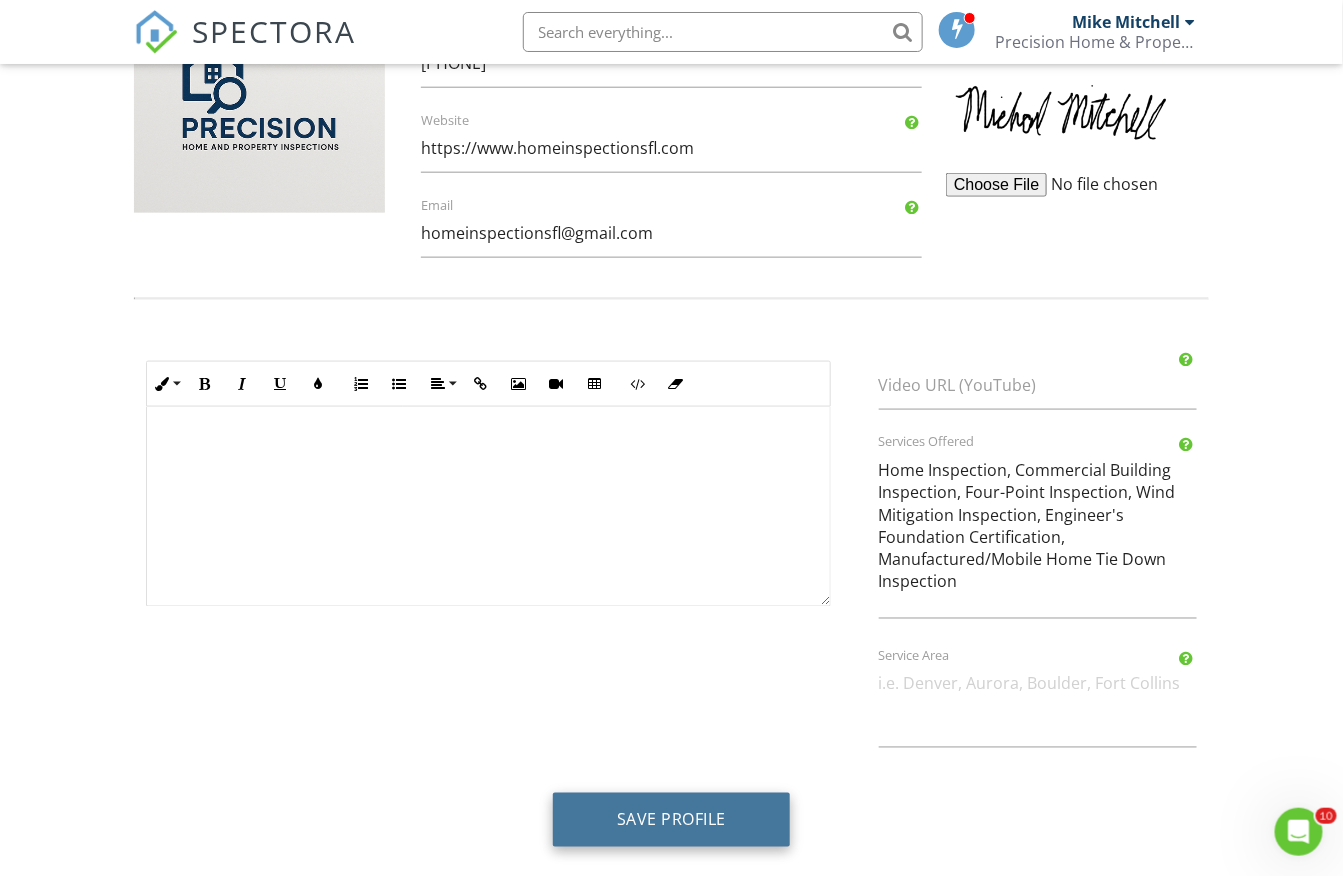 click on "Save Profile" at bounding box center [671, 820] 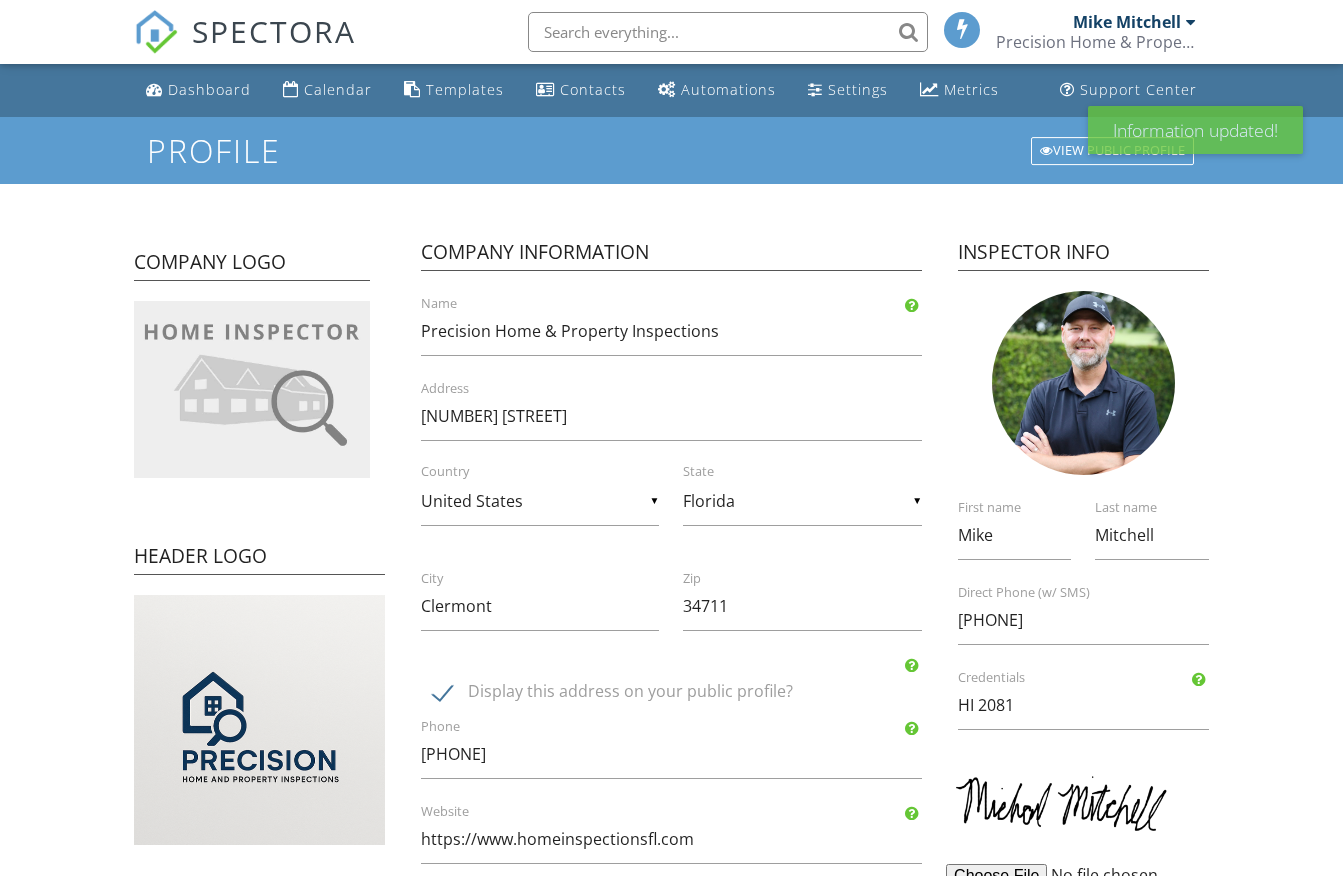 scroll, scrollTop: 0, scrollLeft: 0, axis: both 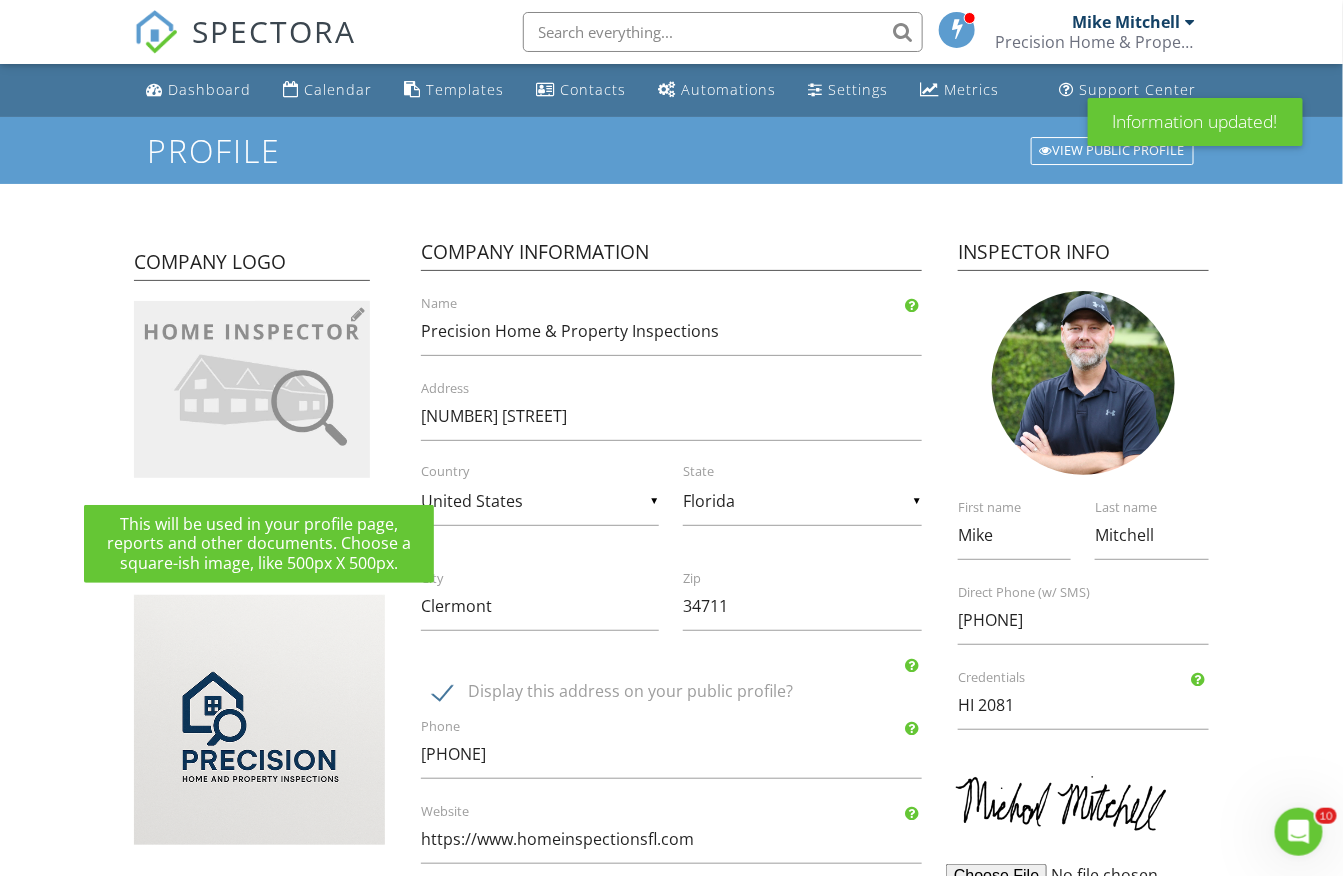 click at bounding box center (252, 389) 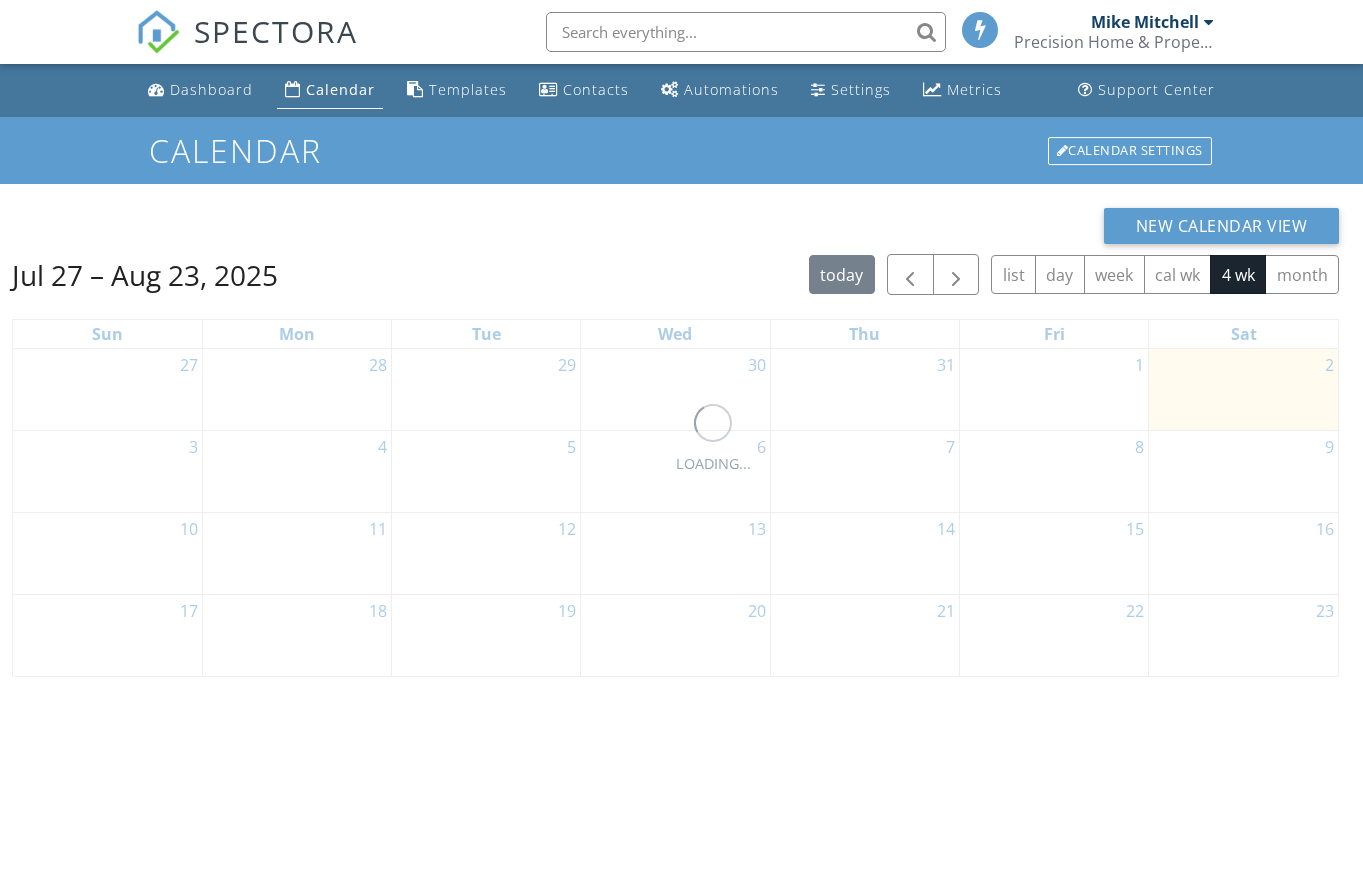 scroll, scrollTop: 0, scrollLeft: 0, axis: both 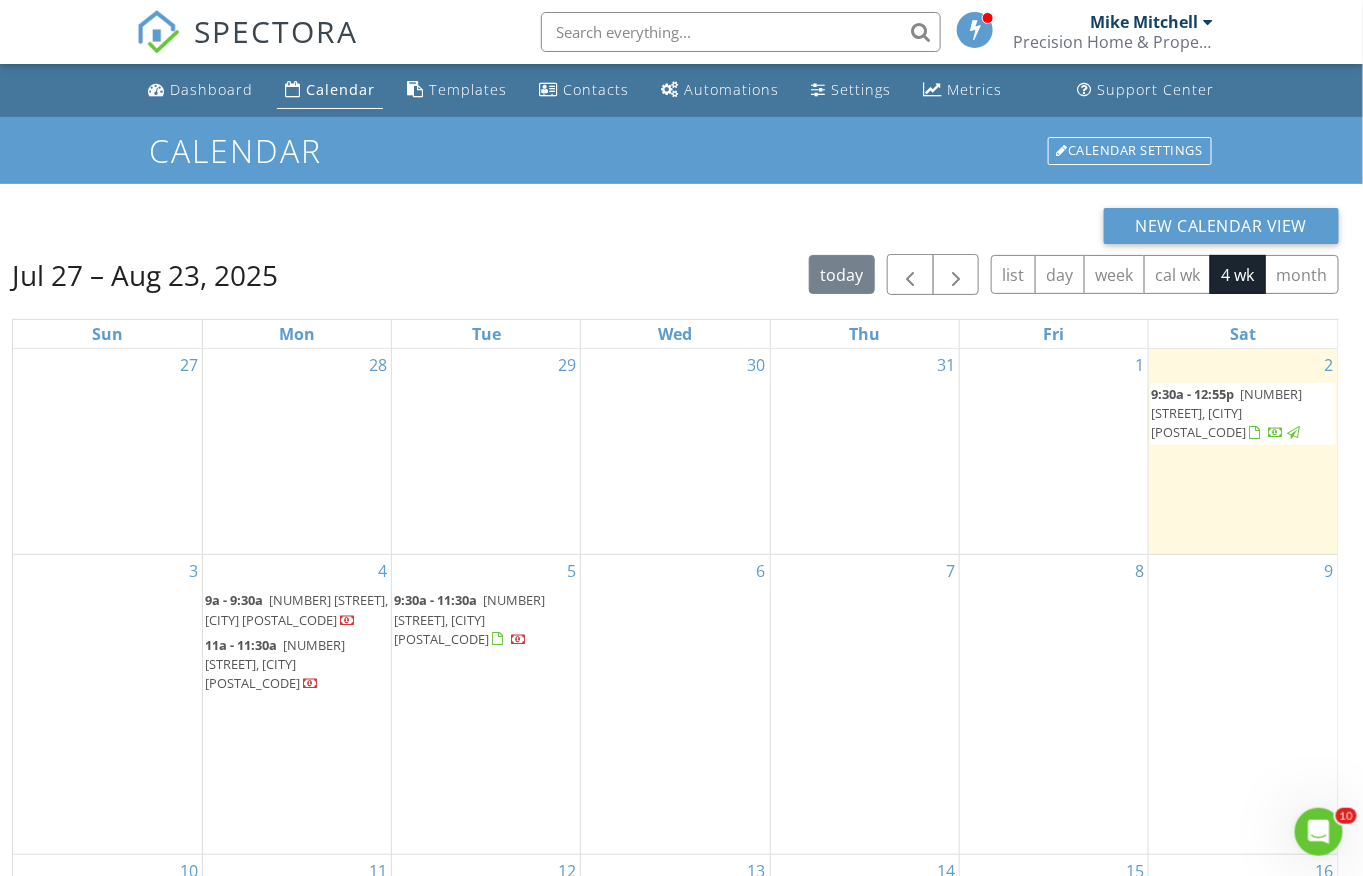 click on "[TIME] - [TIME]
[NUMBER] [STREET], [CITY] [POSTAL_CODE]" at bounding box center (1243, 414) 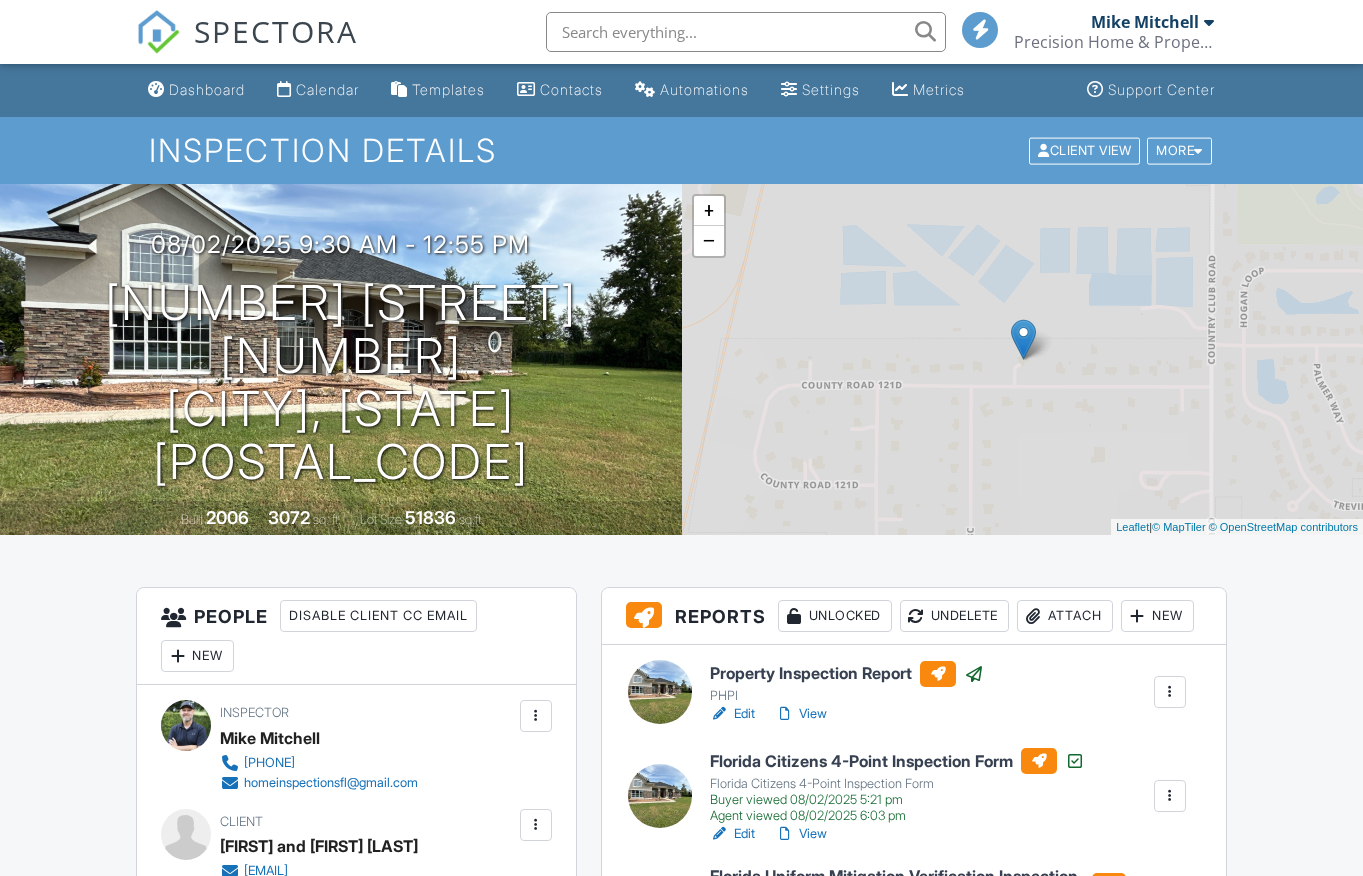 scroll, scrollTop: 0, scrollLeft: 0, axis: both 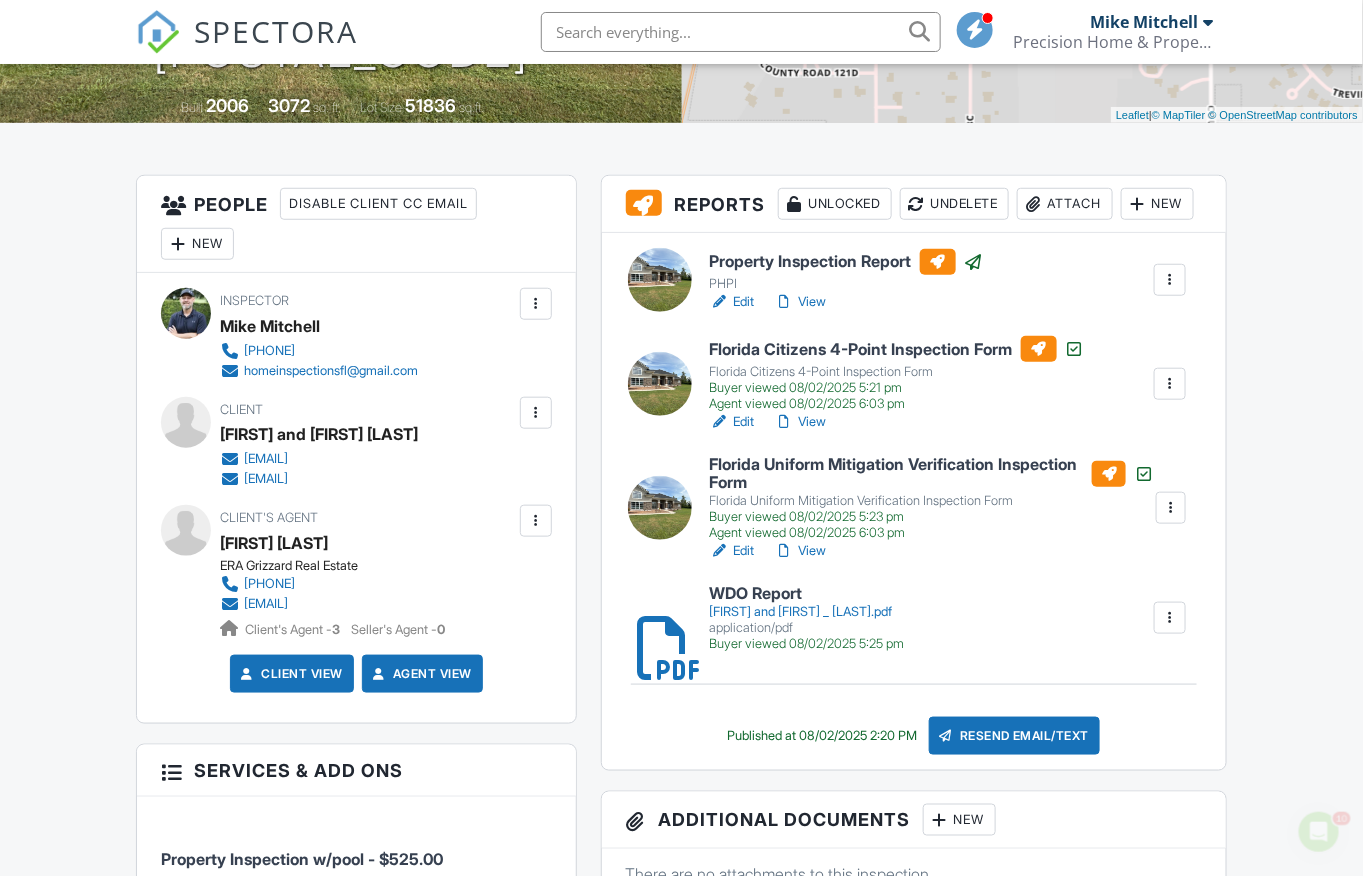 click on "View" at bounding box center [801, 302] 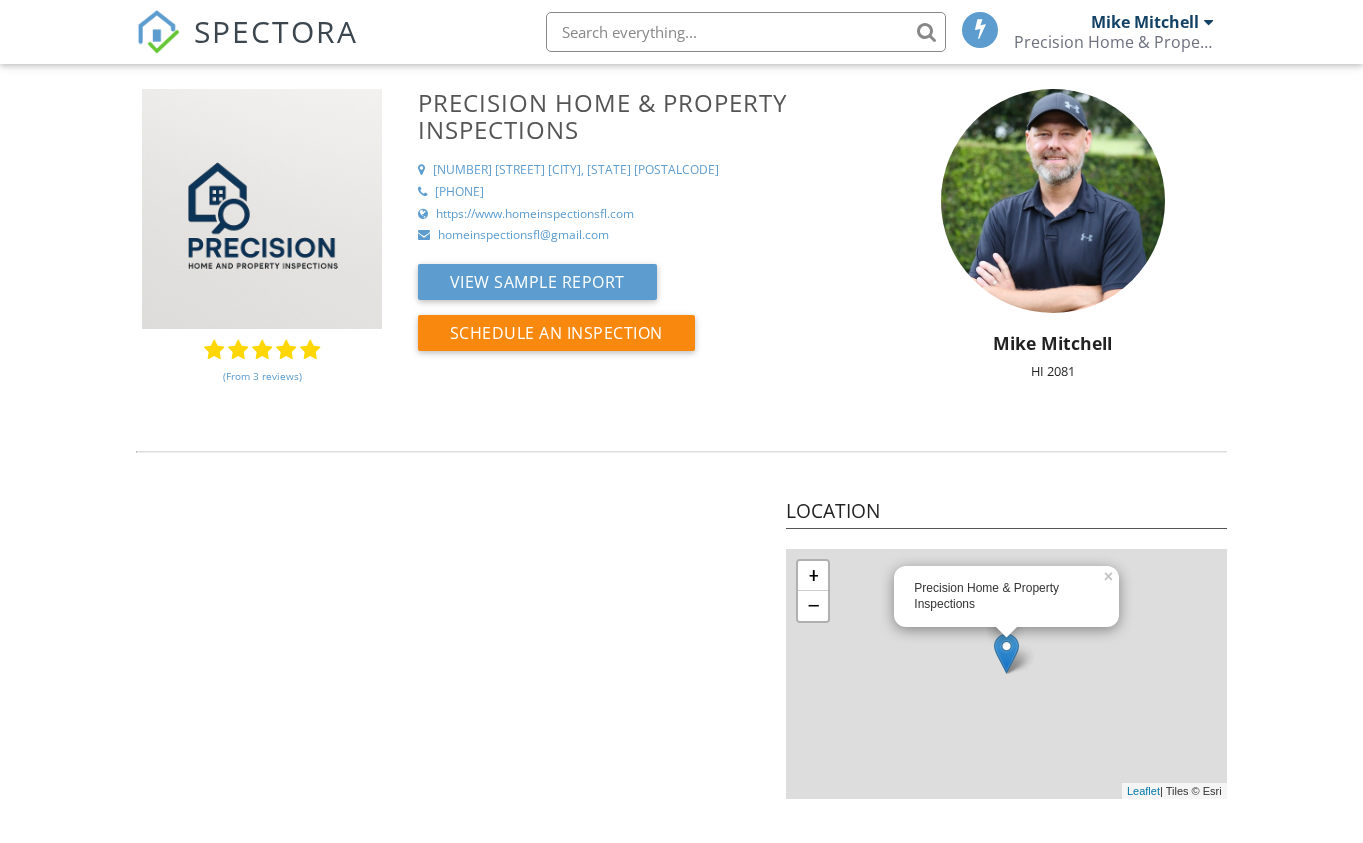 scroll, scrollTop: 0, scrollLeft: 0, axis: both 